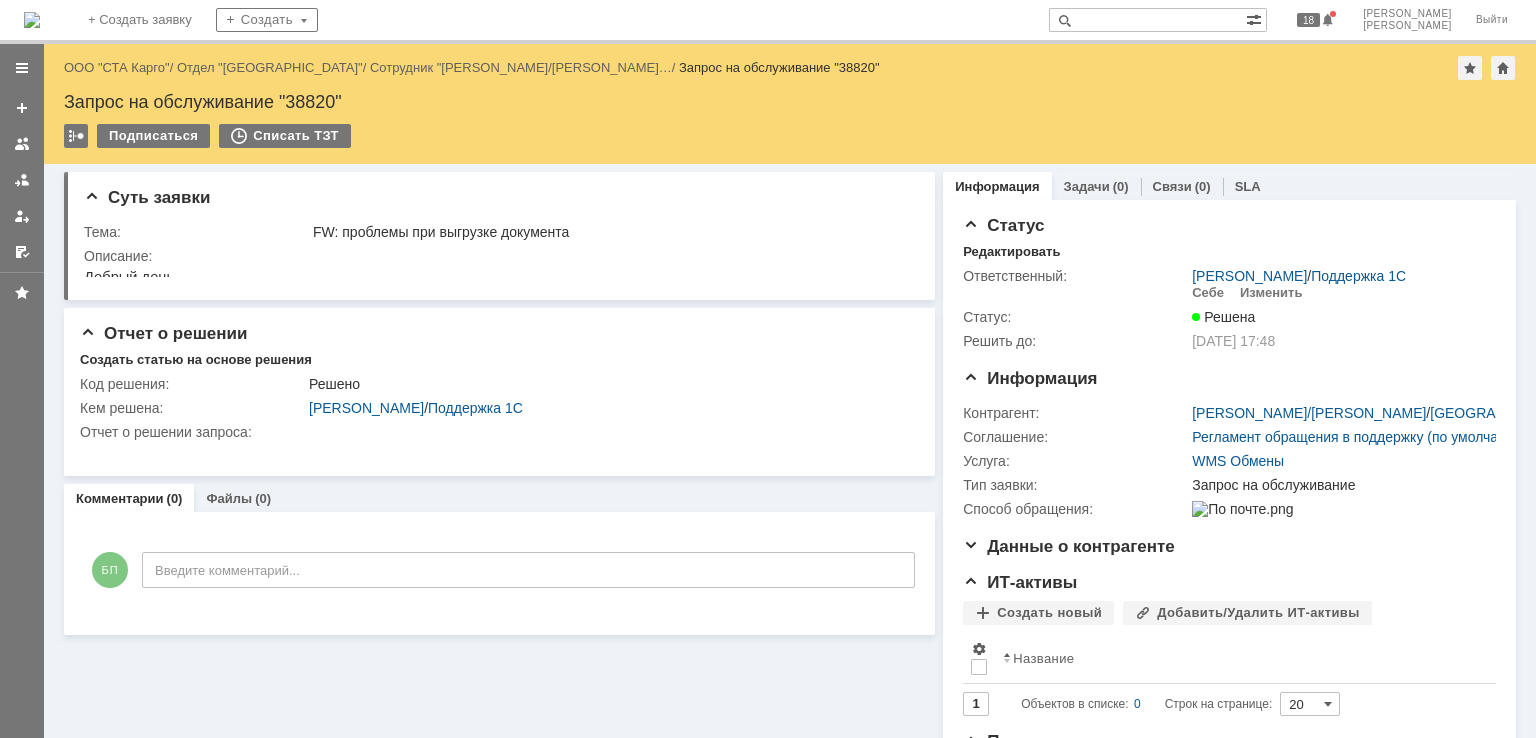 scroll, scrollTop: 0, scrollLeft: 0, axis: both 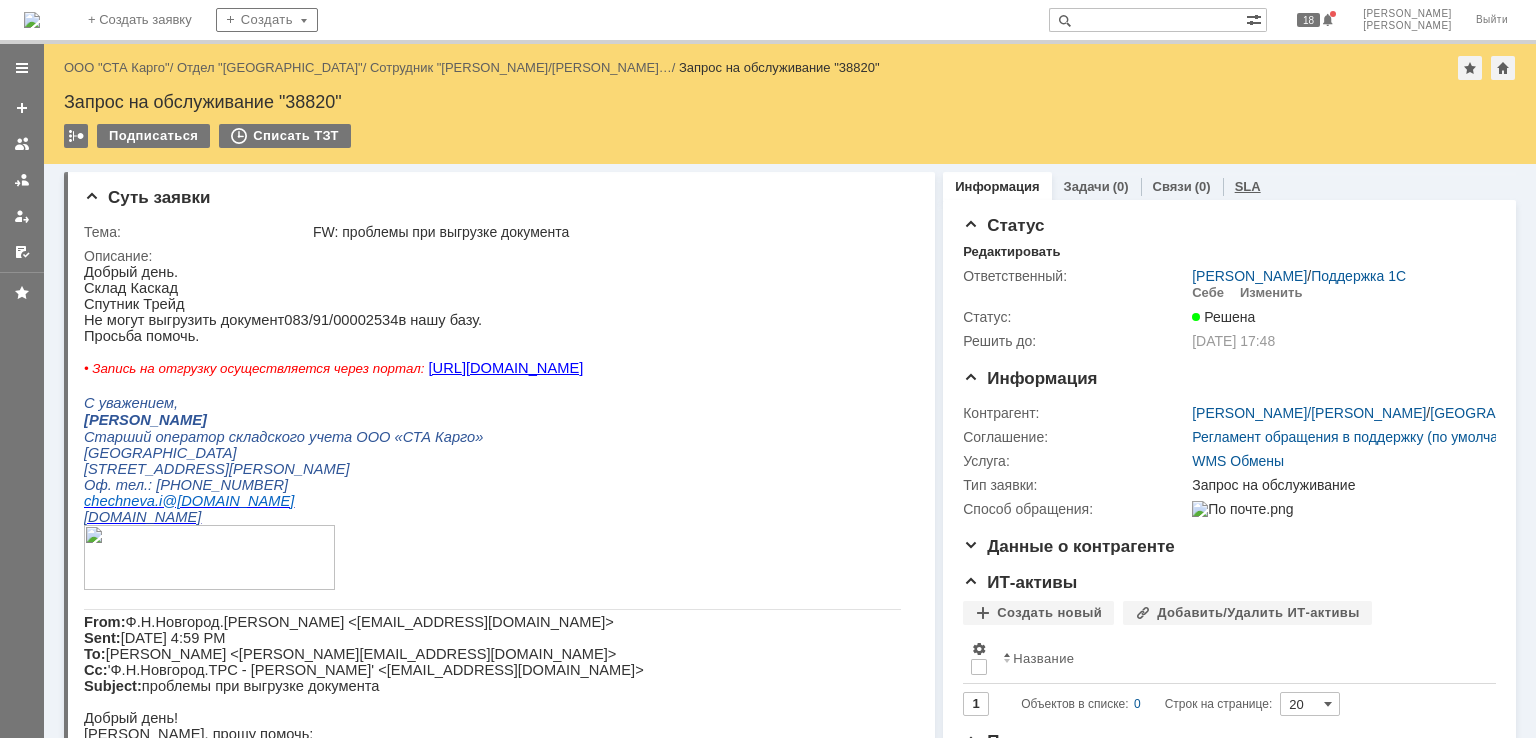 click on "SLA" at bounding box center (1248, 186) 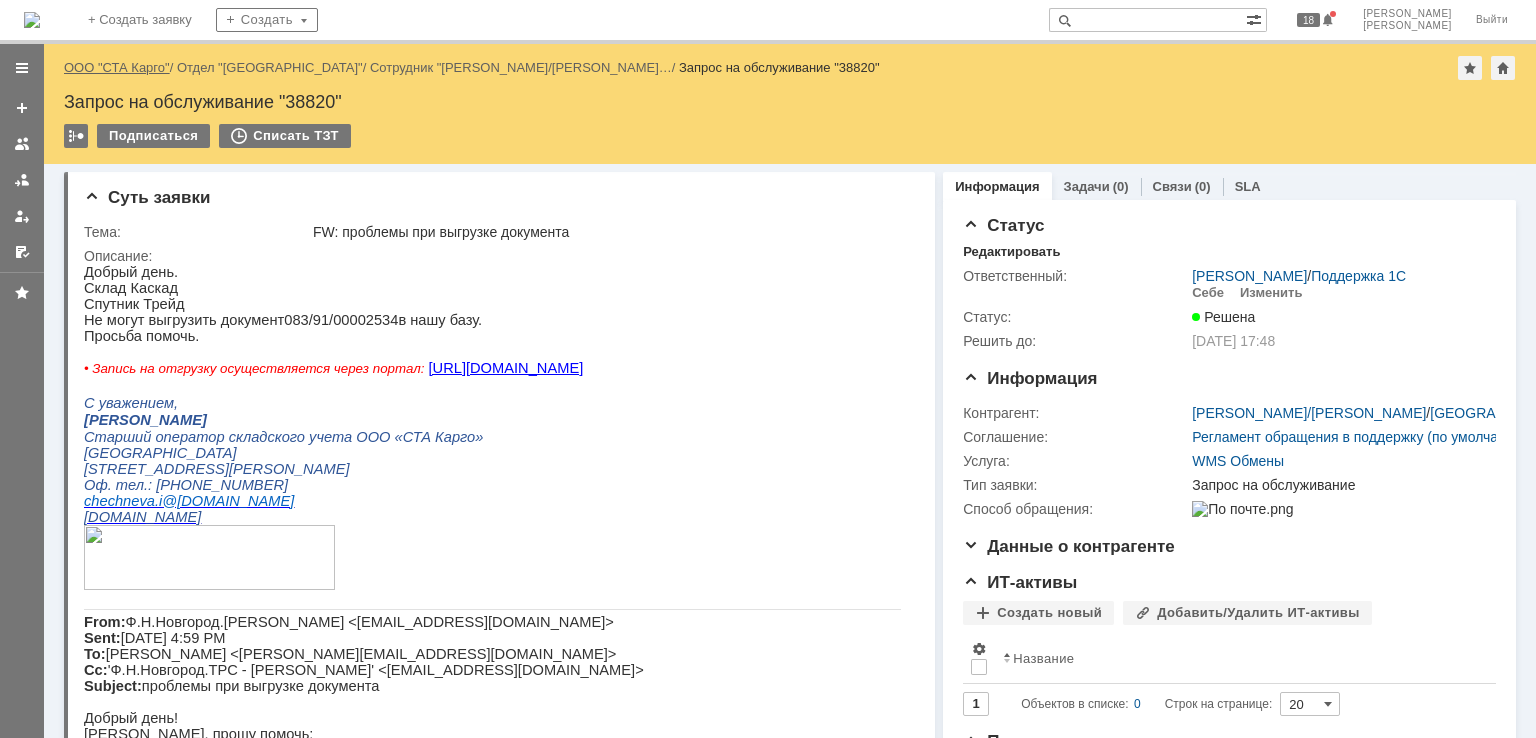 click on "ООО "СТА Карго"" at bounding box center [117, 67] 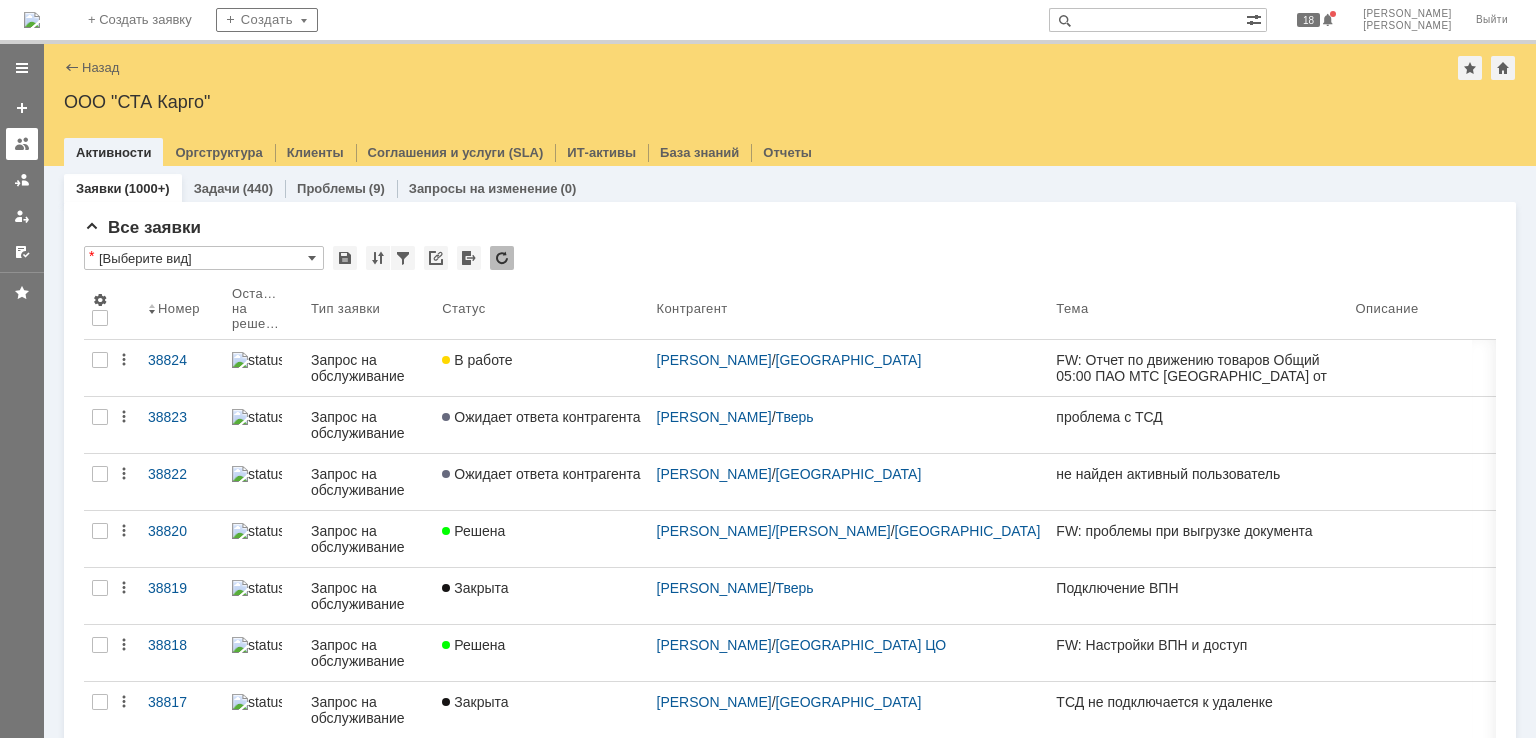 click at bounding box center [22, 144] 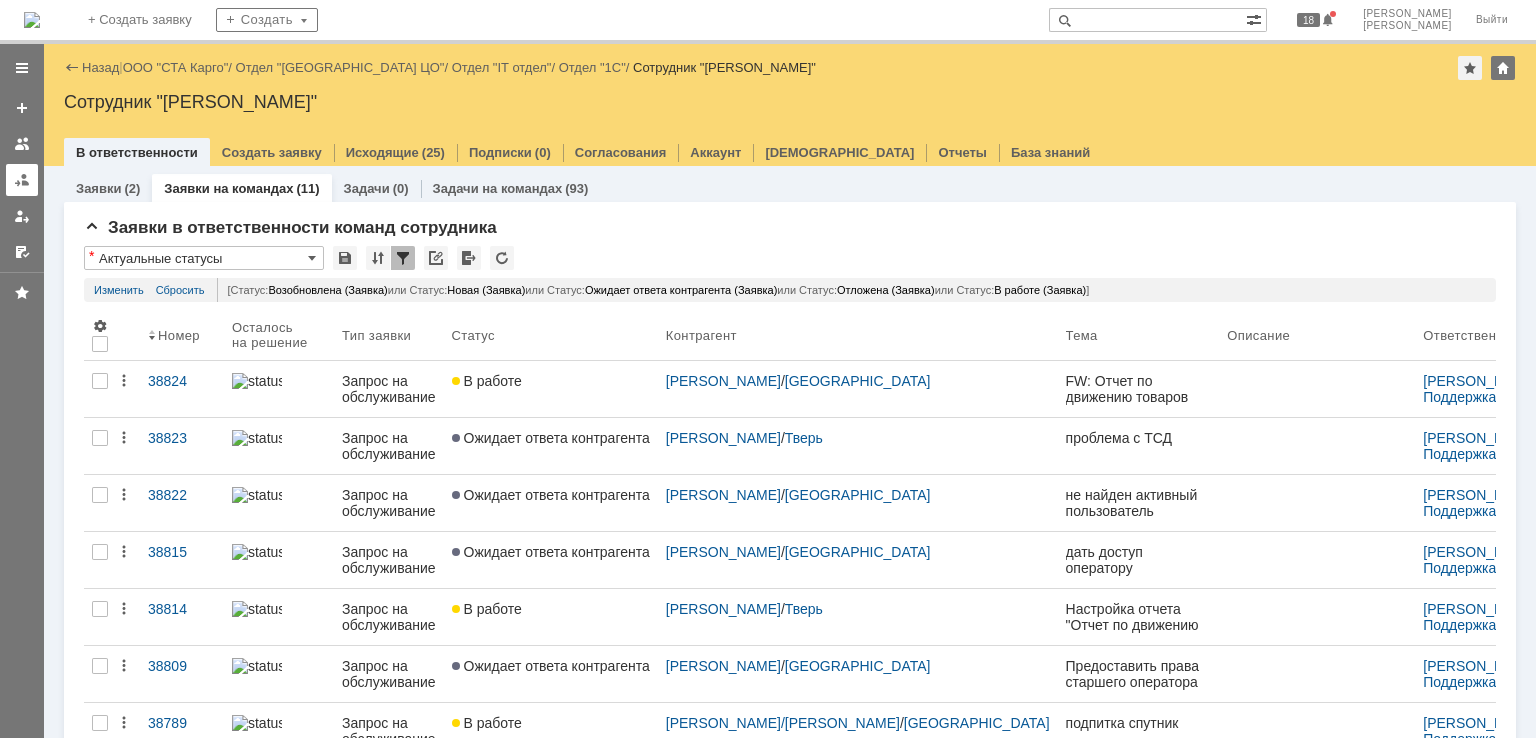 scroll, scrollTop: 0, scrollLeft: 0, axis: both 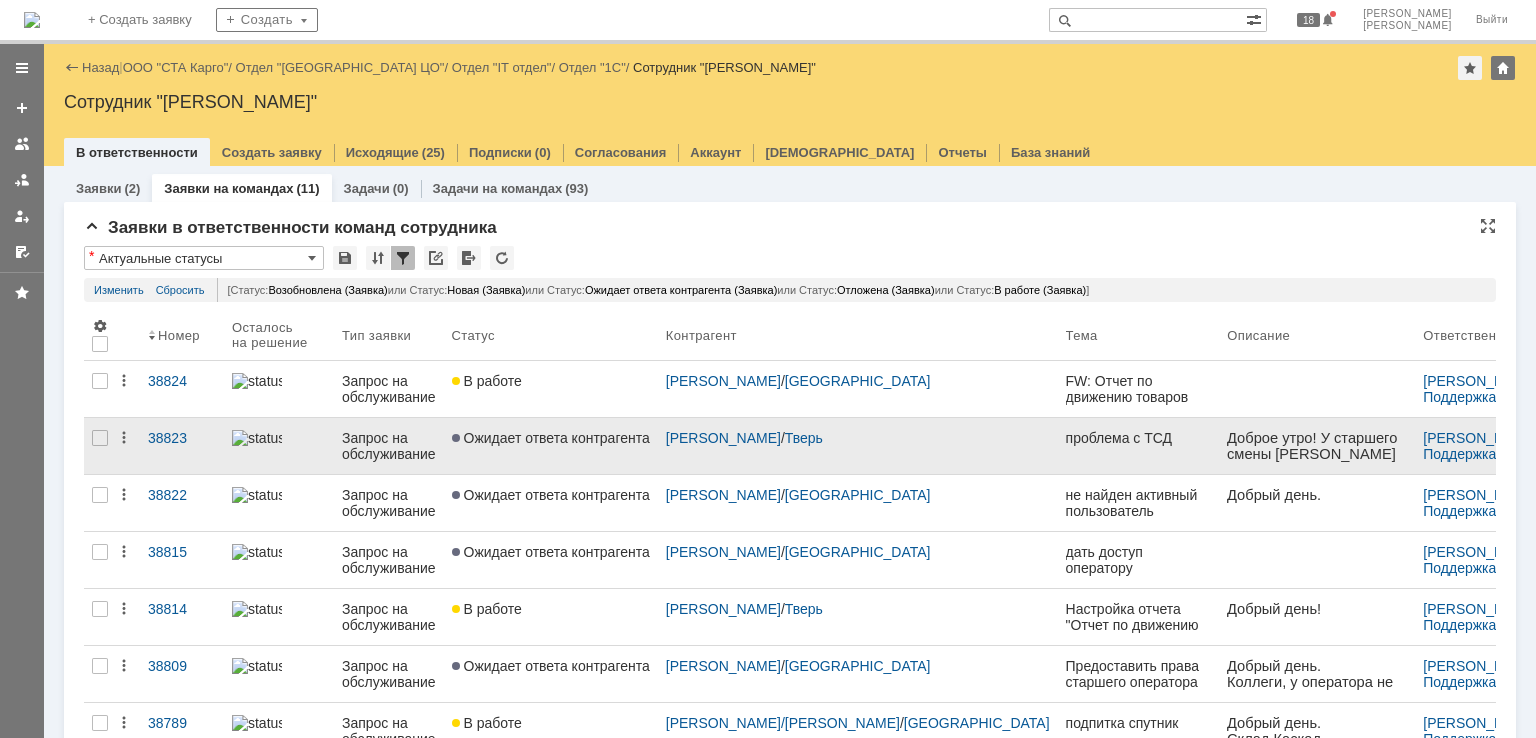 click on "проблема с ТСД" at bounding box center [1139, 438] 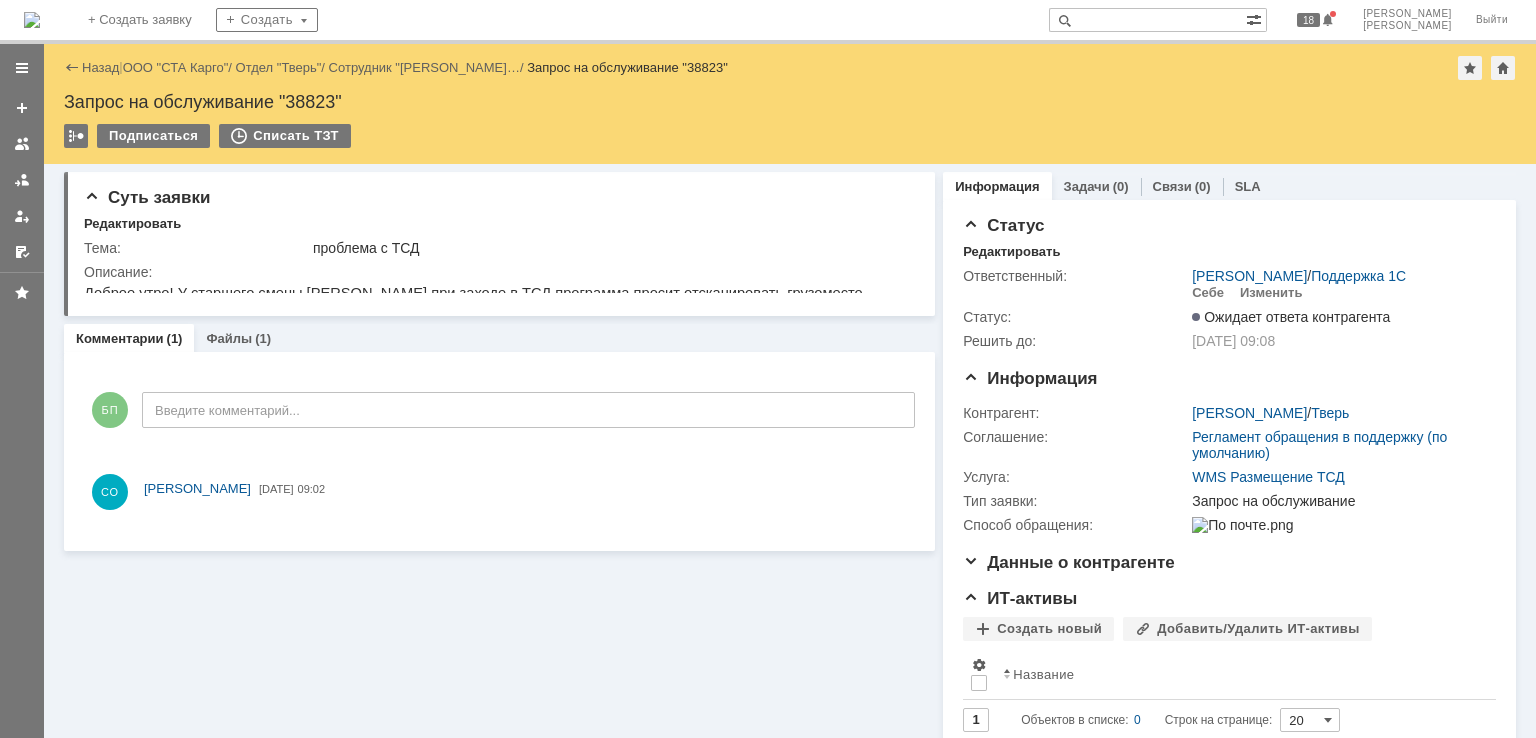 scroll, scrollTop: 0, scrollLeft: 0, axis: both 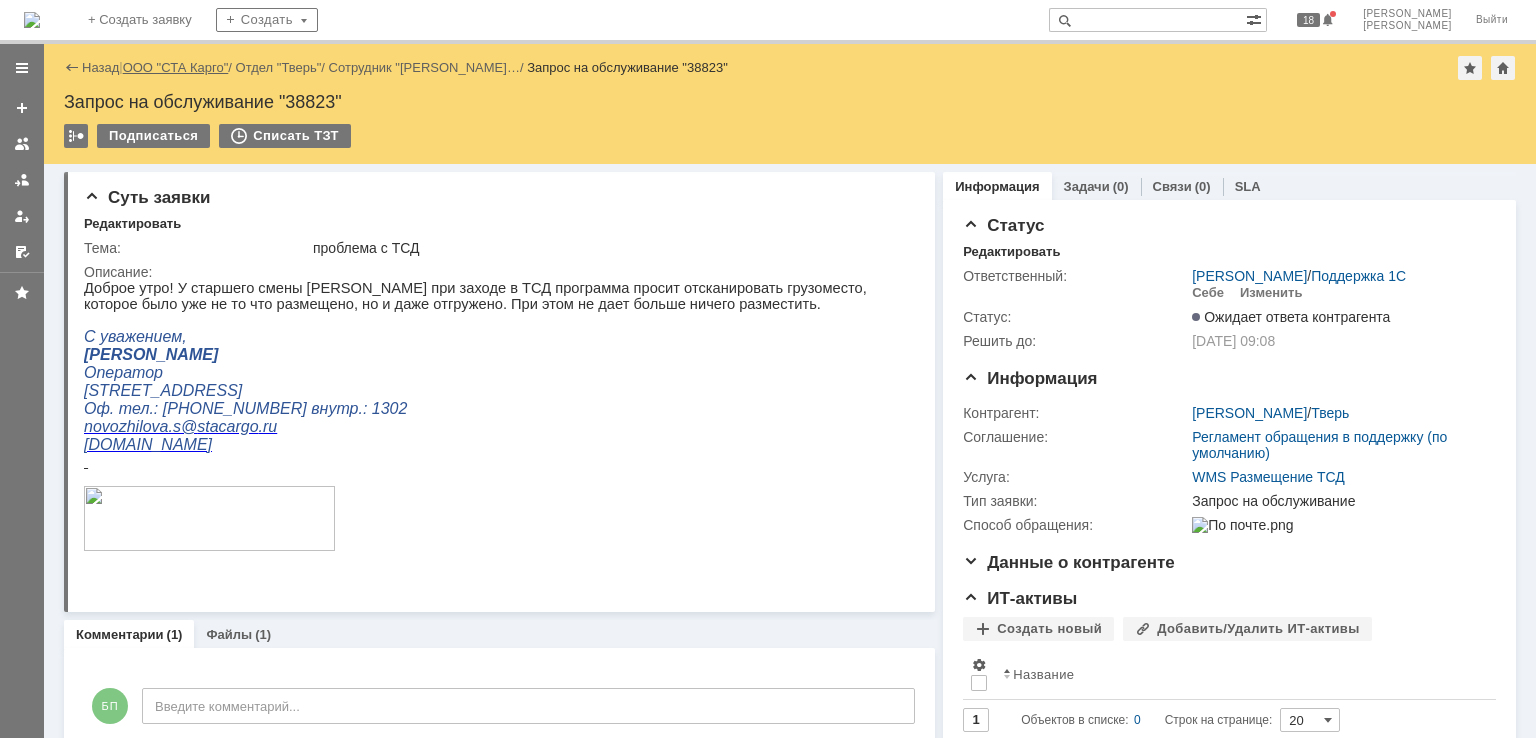 click on "ООО "СТА Карго"" at bounding box center (176, 67) 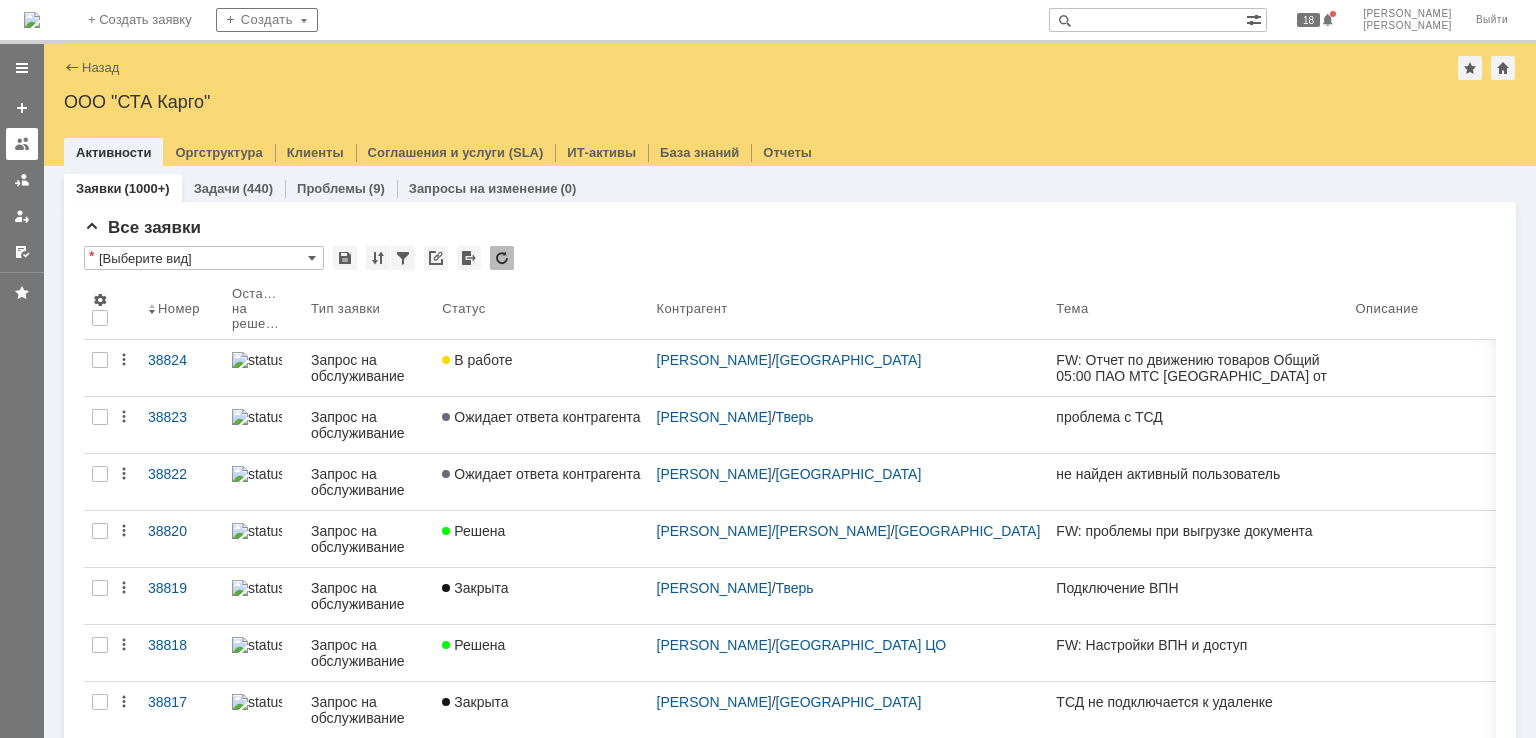 click at bounding box center [22, 144] 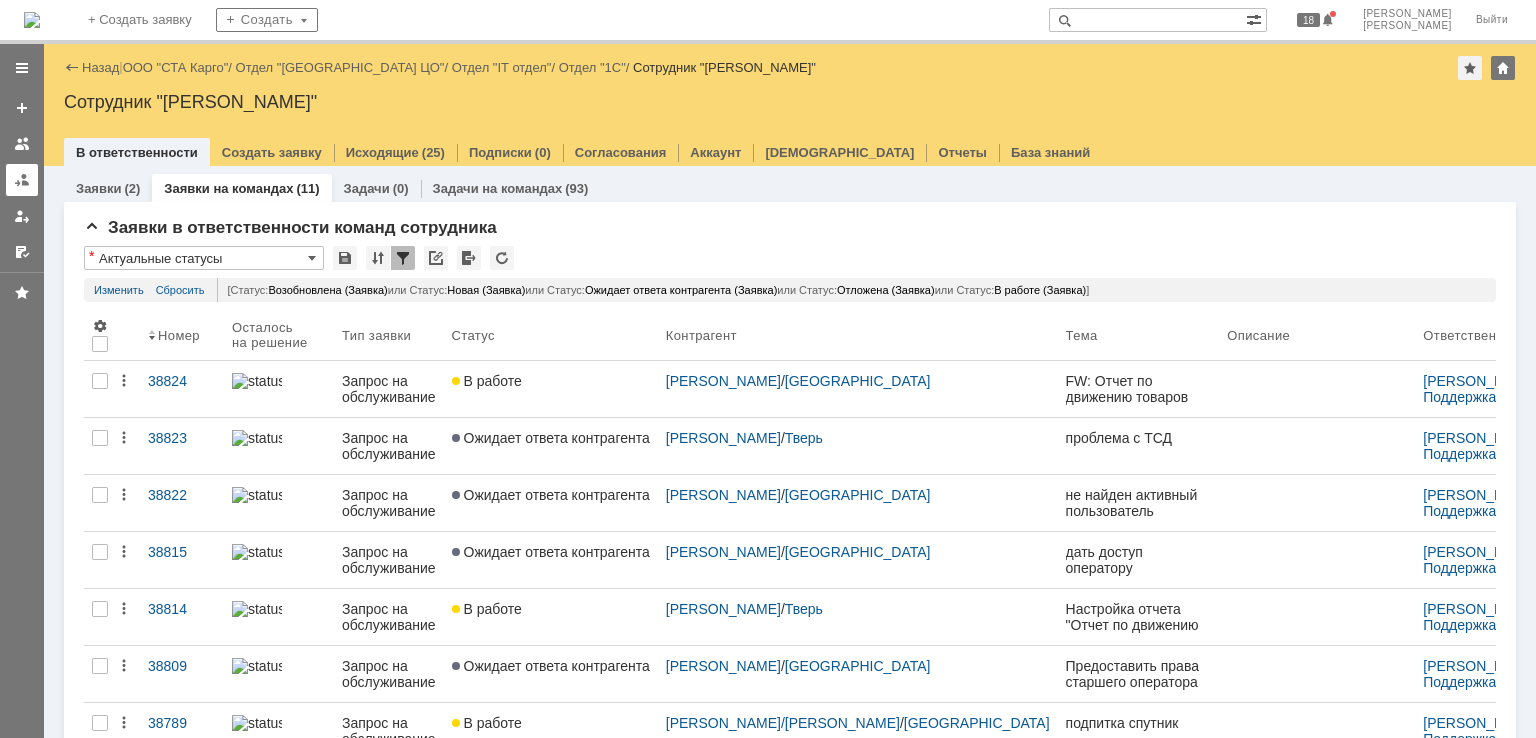 scroll, scrollTop: 0, scrollLeft: 0, axis: both 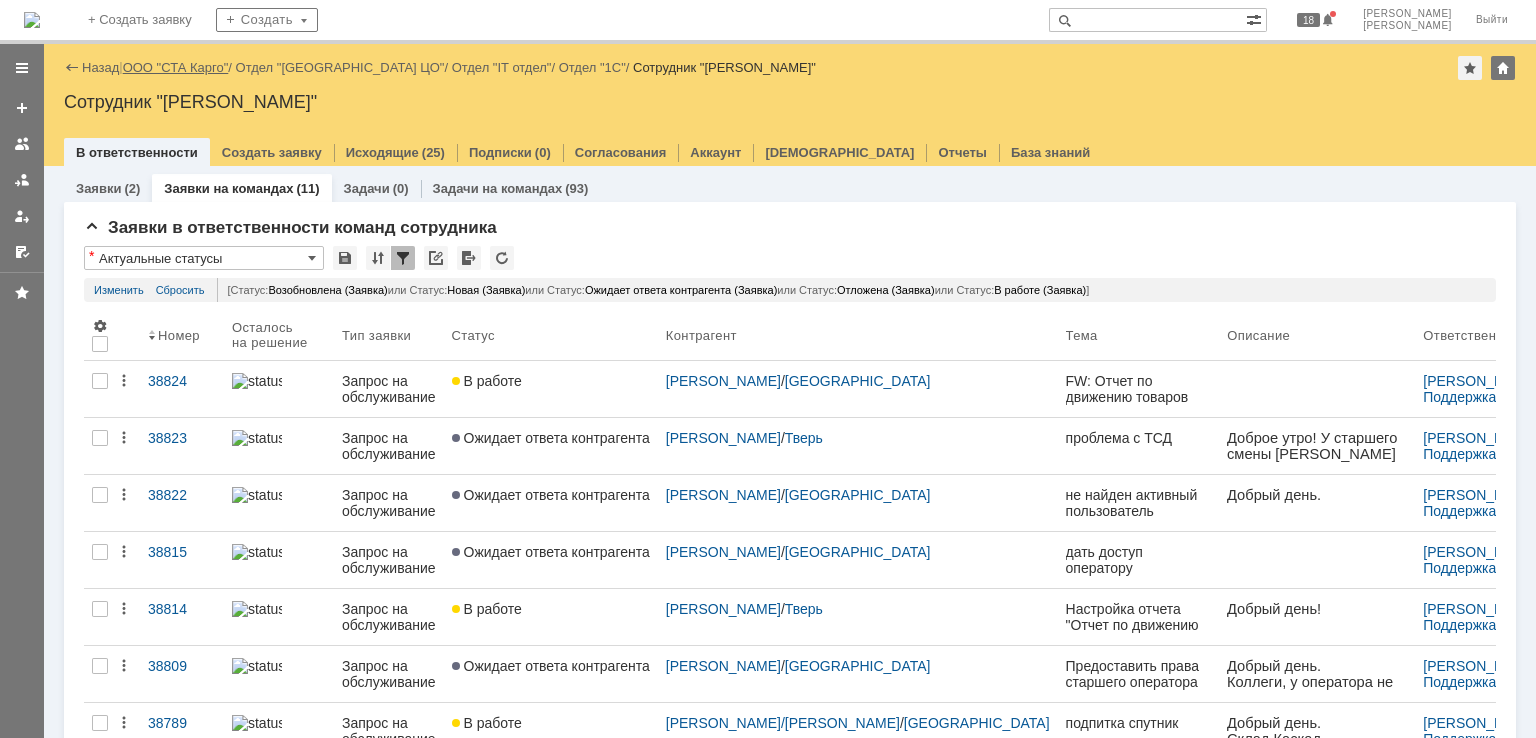 click on "ООО "СТА Карго"" at bounding box center [176, 67] 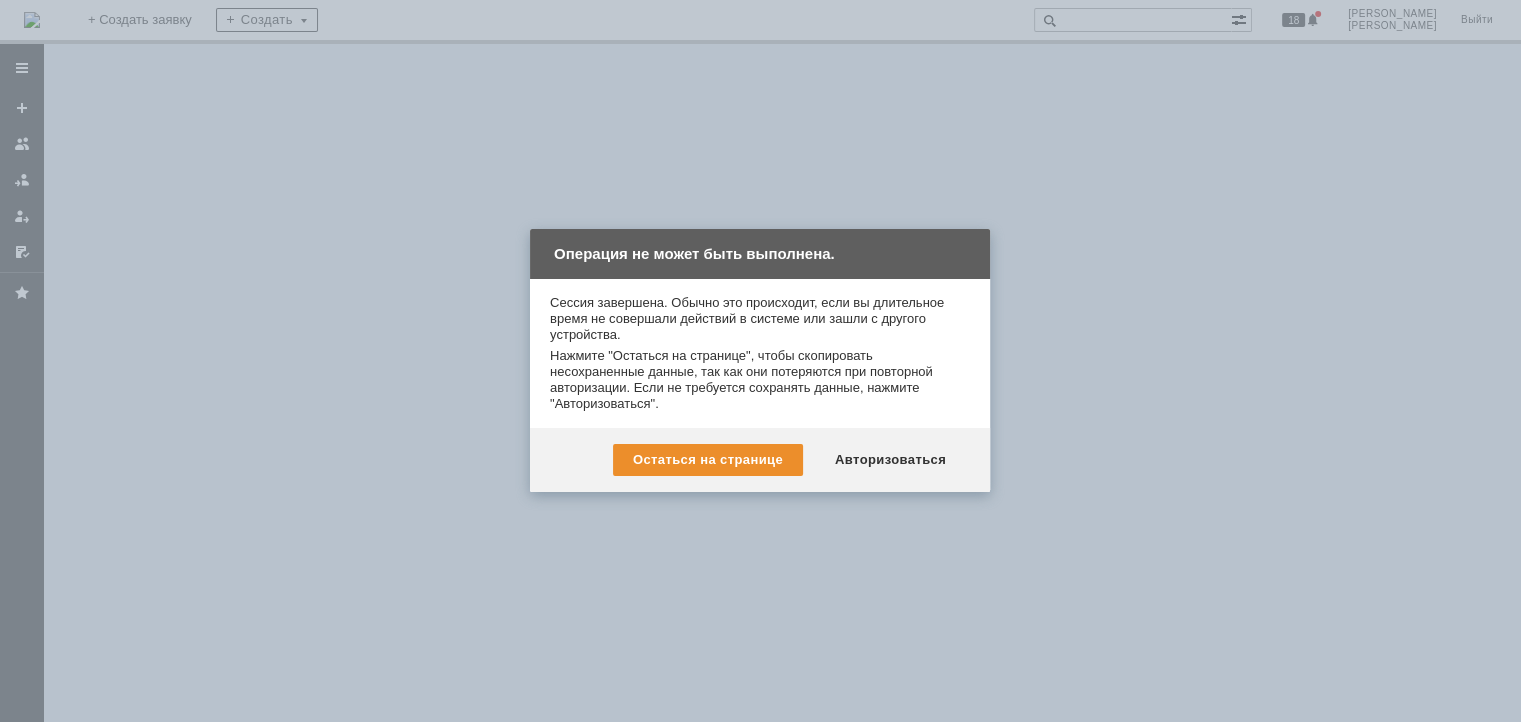 click on "Авторизоваться" at bounding box center [890, 460] 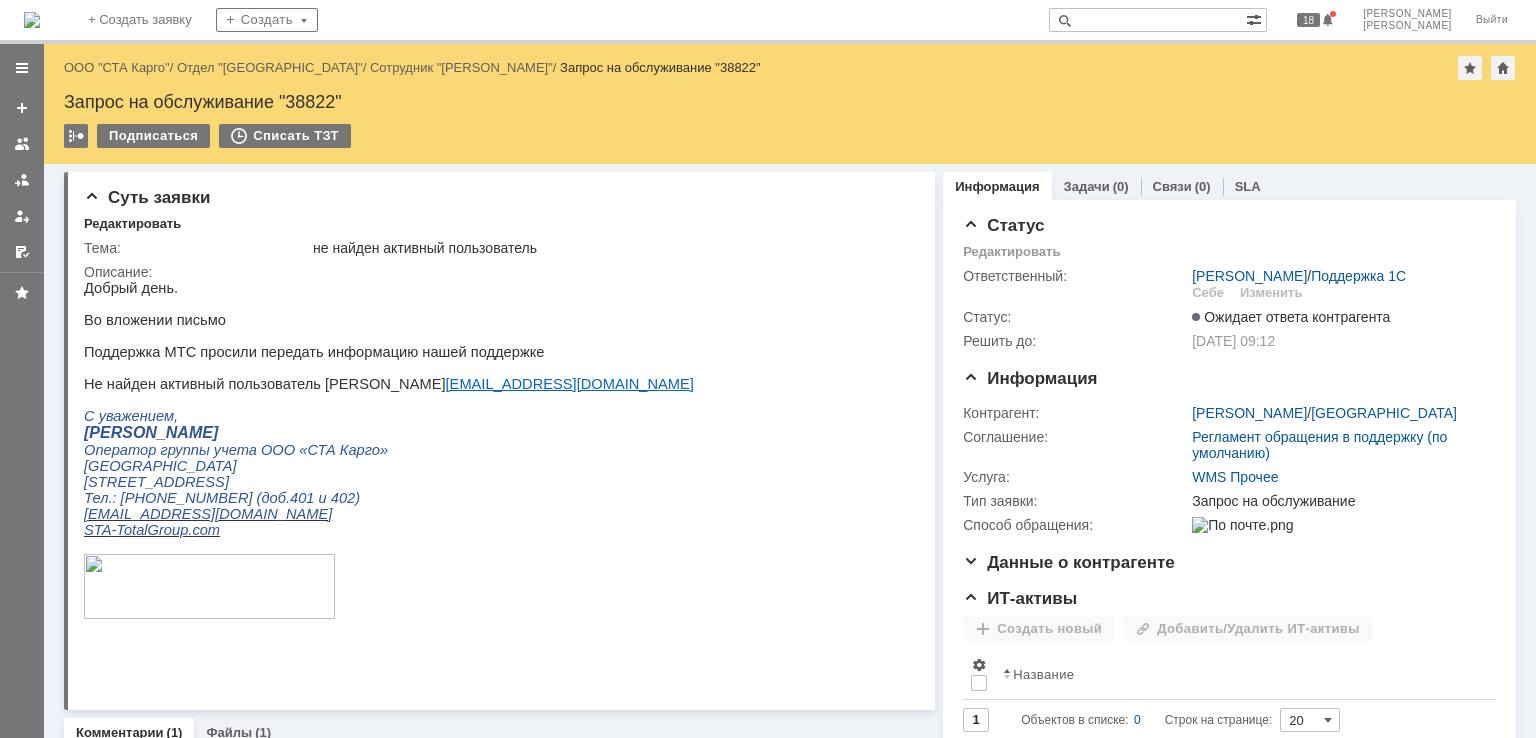 scroll, scrollTop: 0, scrollLeft: 0, axis: both 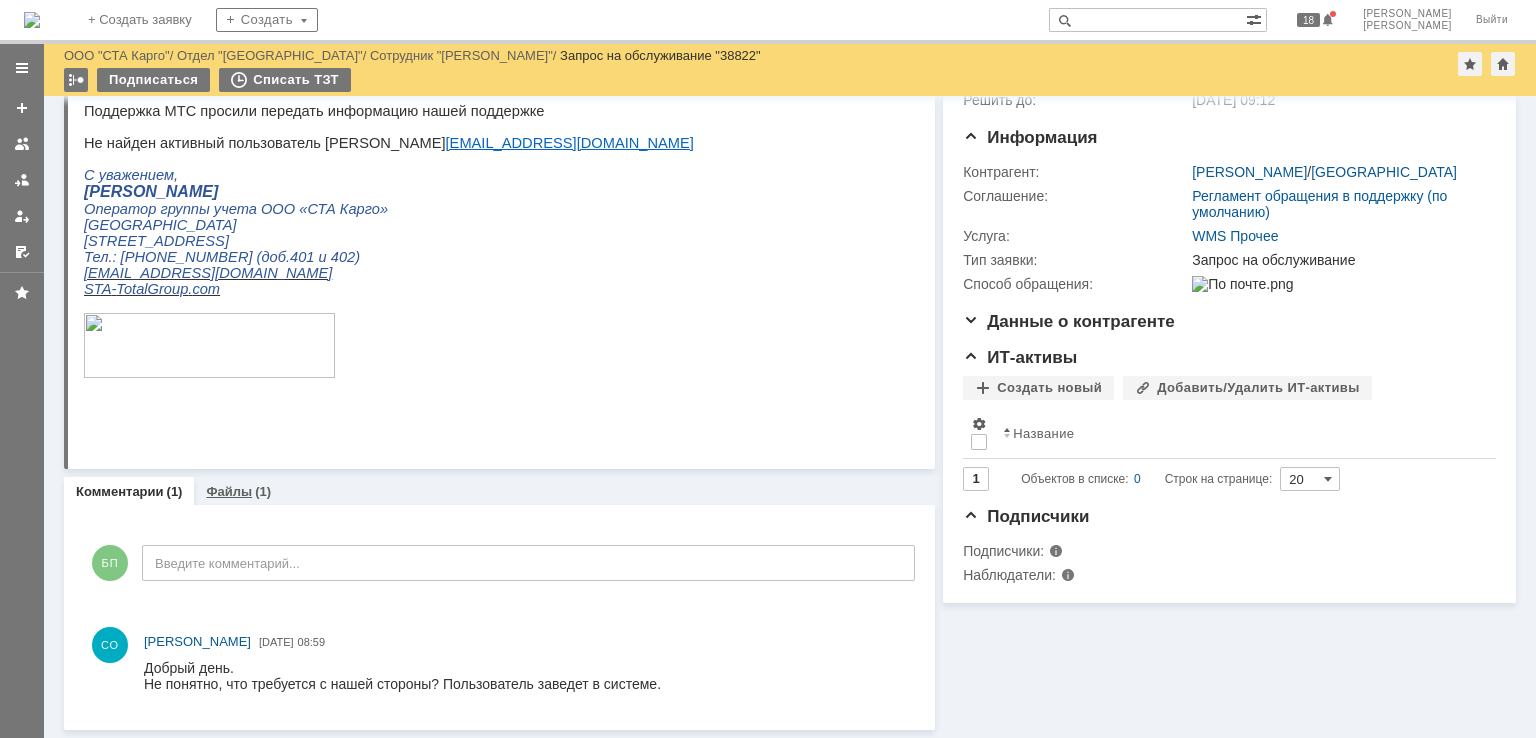 click on "(1)" at bounding box center [263, 491] 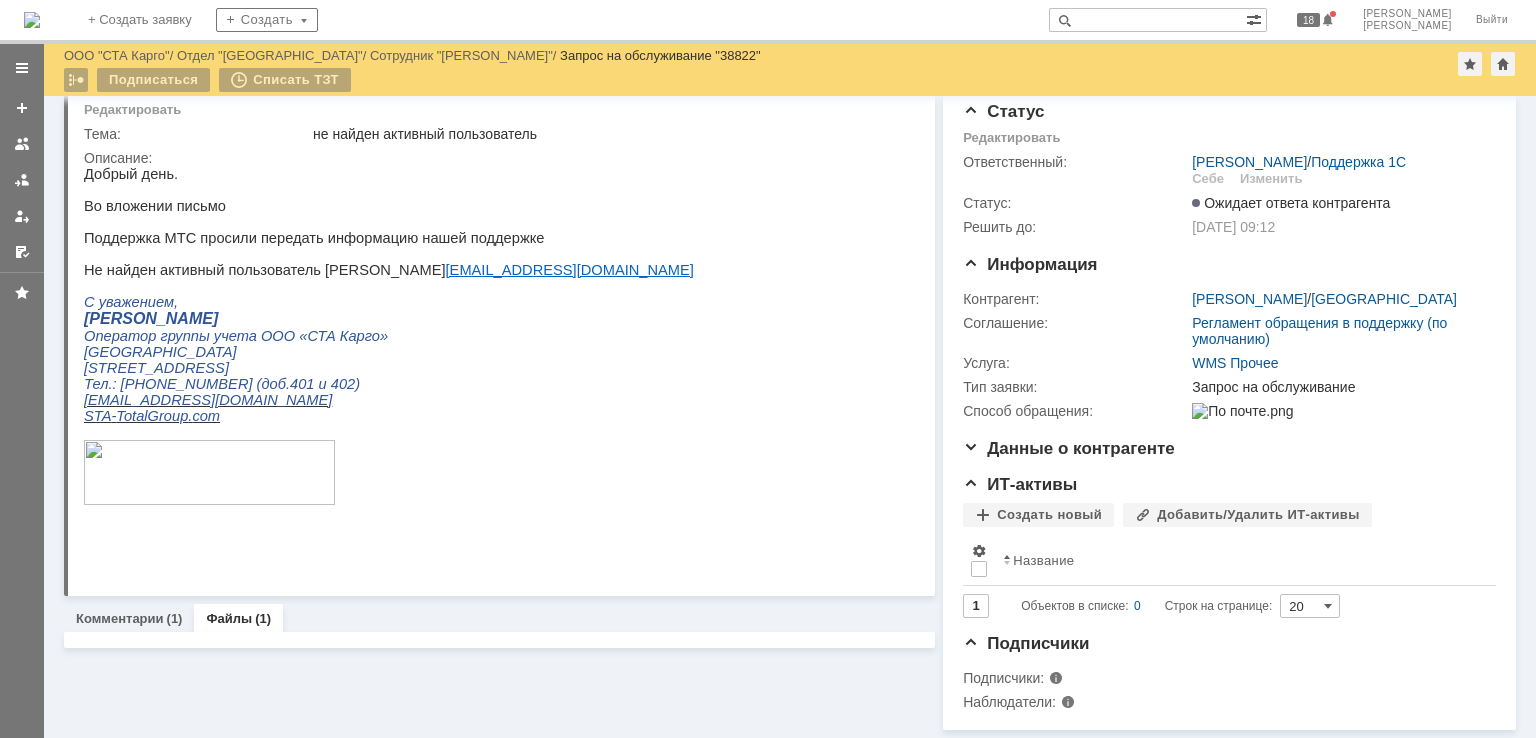scroll, scrollTop: 148, scrollLeft: 0, axis: vertical 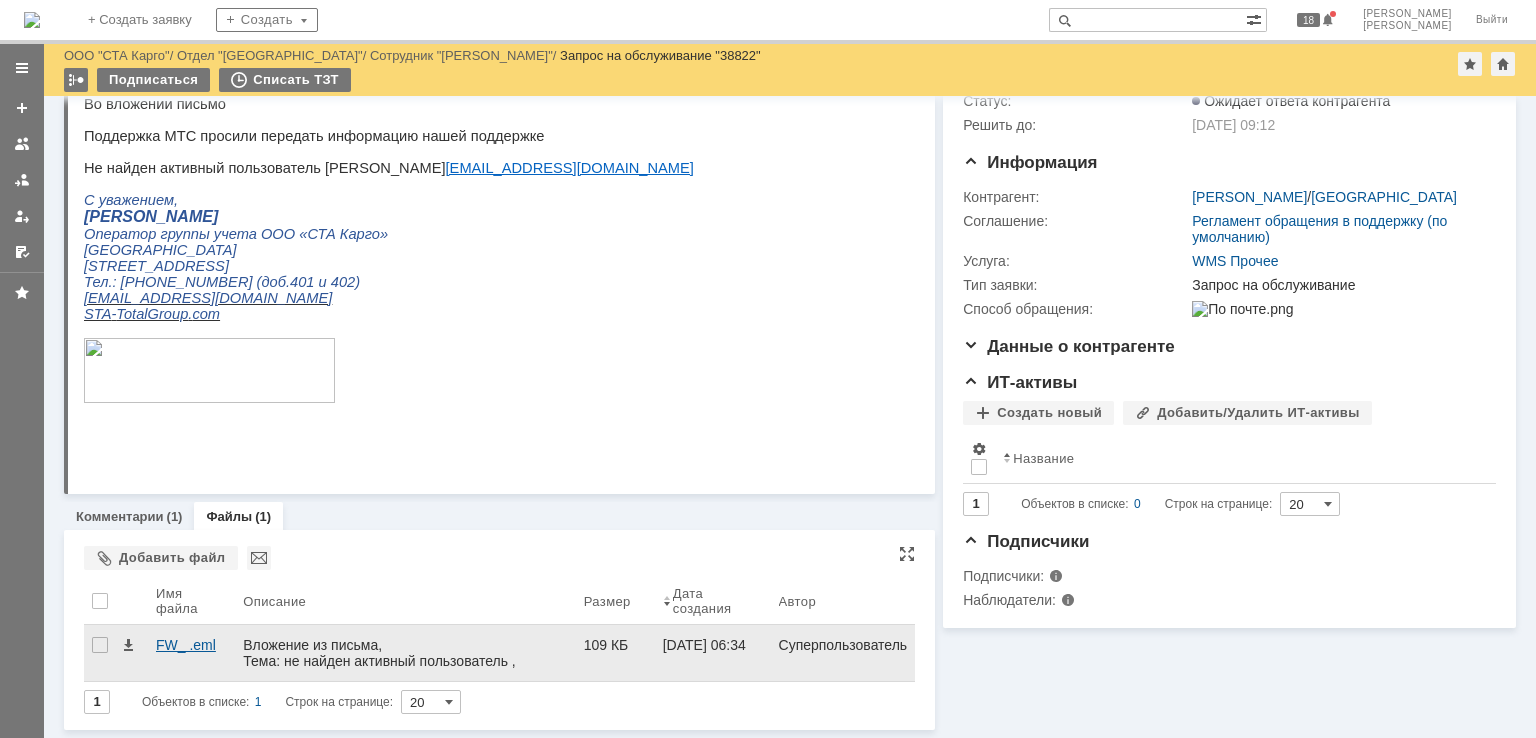click on "FW_ .eml" at bounding box center [191, 645] 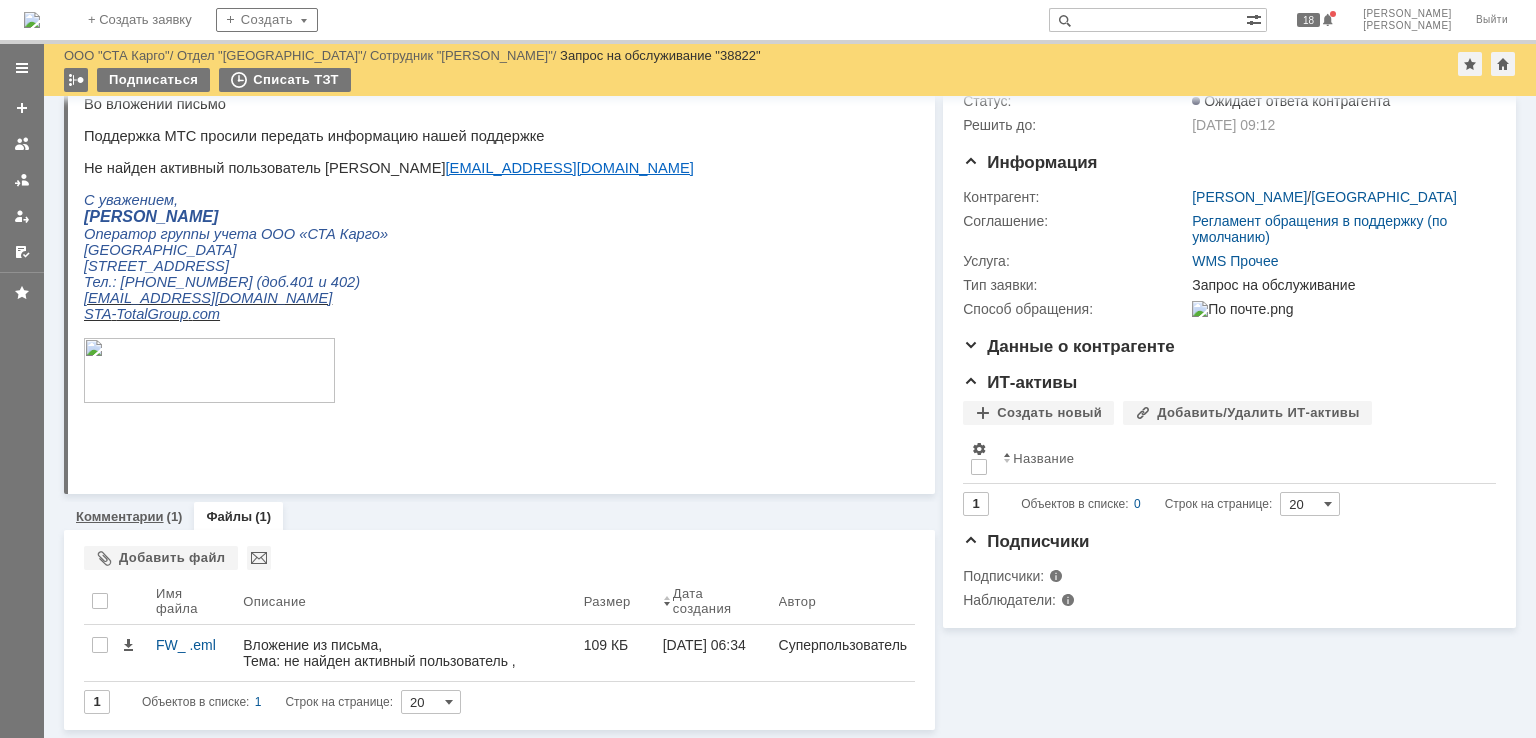 click on "Комментарии" at bounding box center [120, 516] 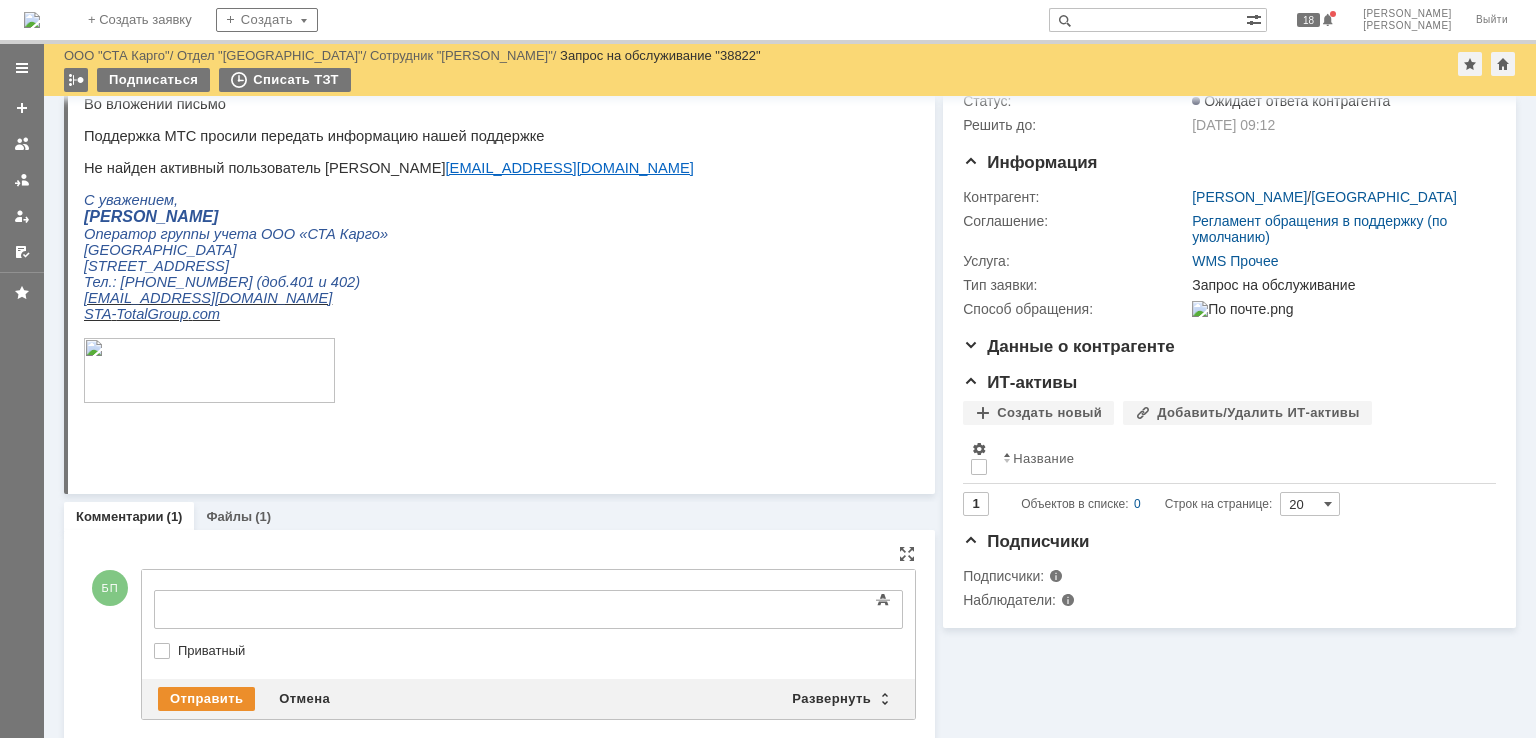 scroll, scrollTop: 0, scrollLeft: 0, axis: both 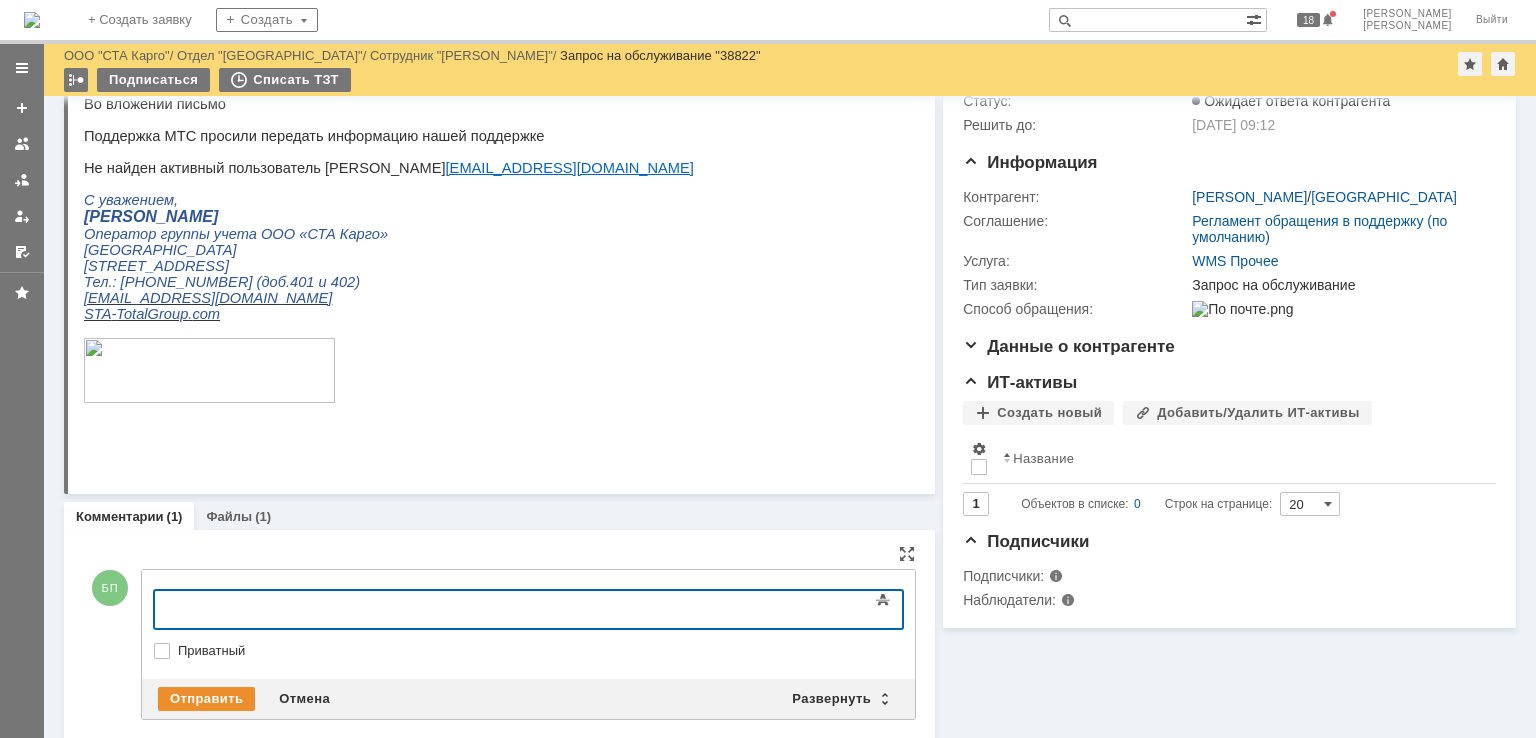 type 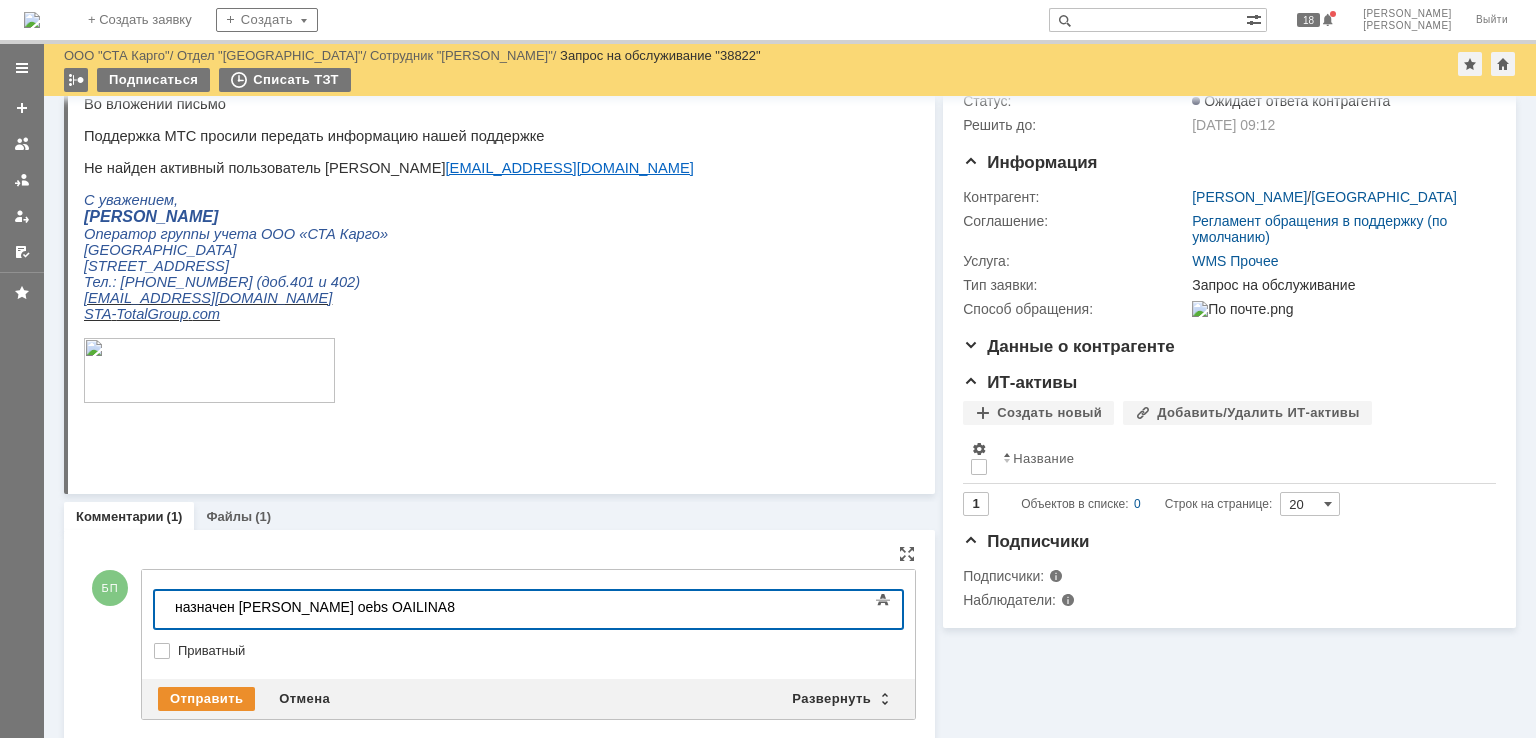 scroll, scrollTop: 142, scrollLeft: 6, axis: both 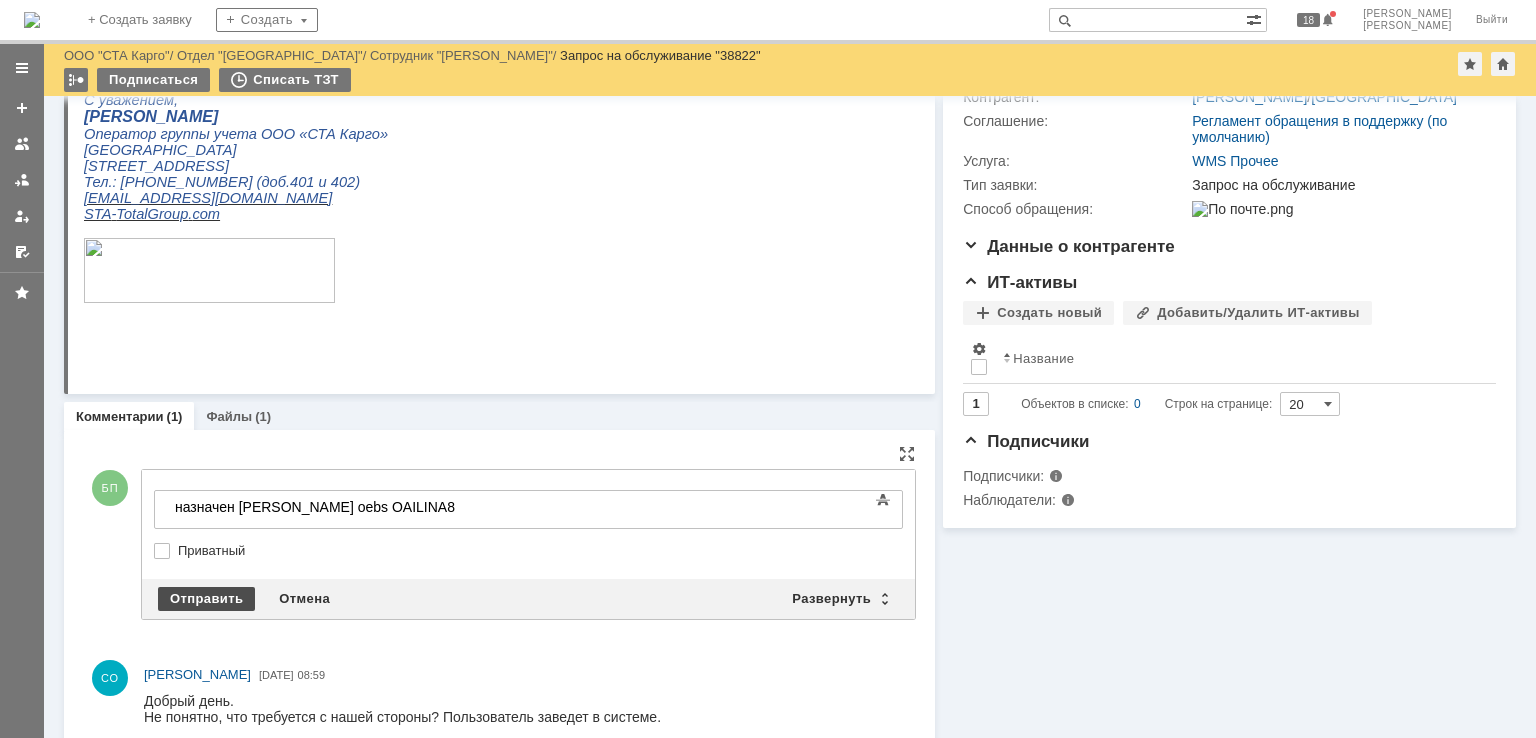 click on "Отправить" at bounding box center [206, 599] 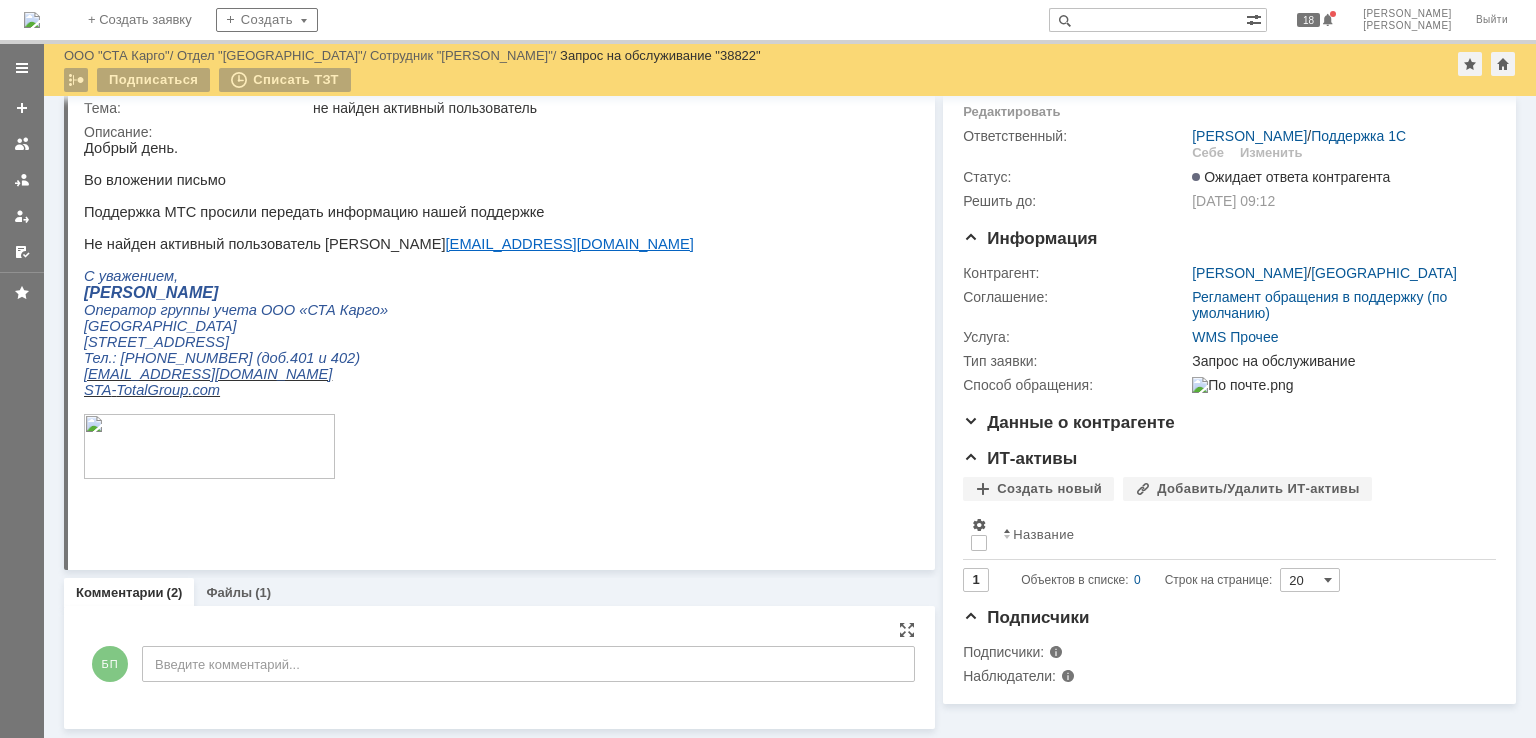 scroll, scrollTop: 248, scrollLeft: 0, axis: vertical 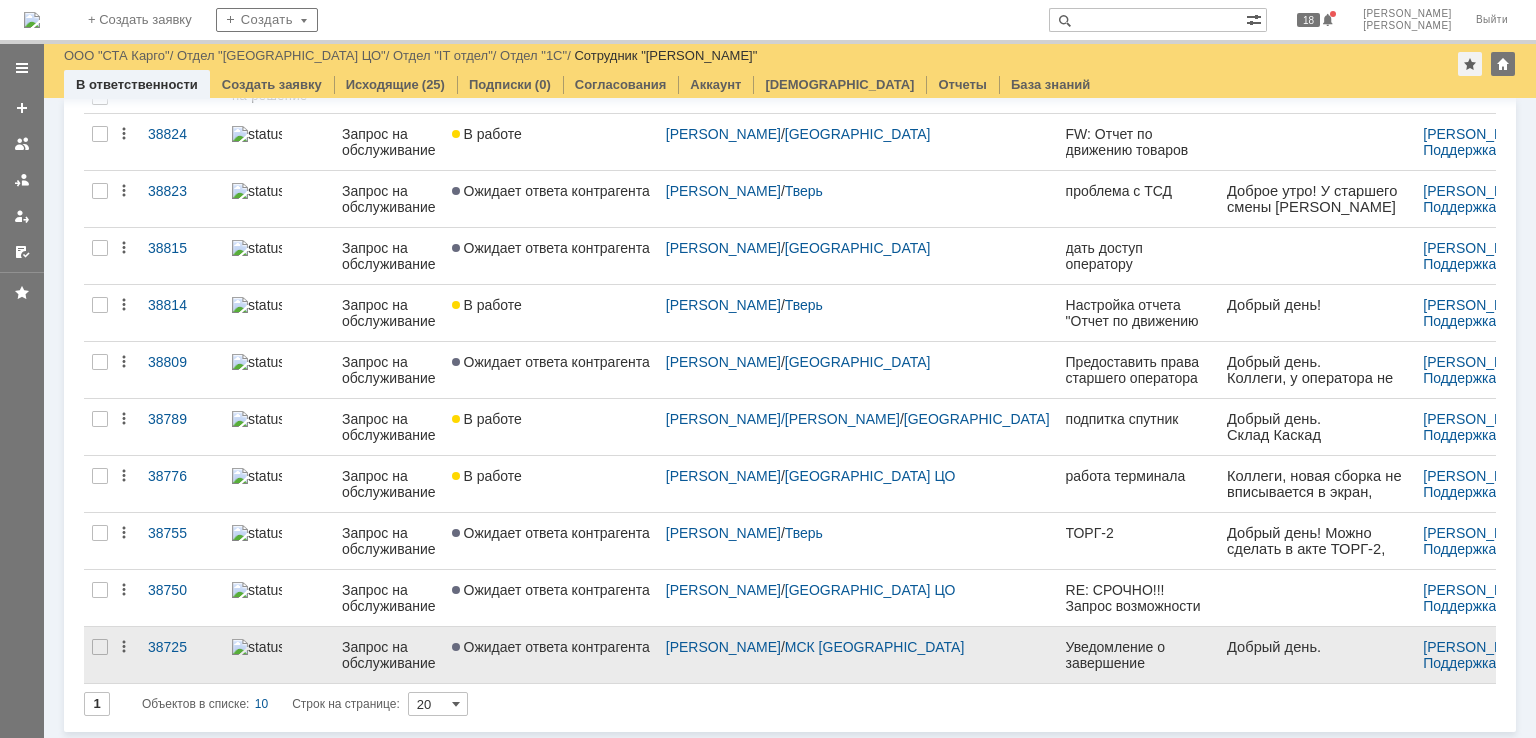 click on "Ожидает ответа контрагента" at bounding box center (551, 647) 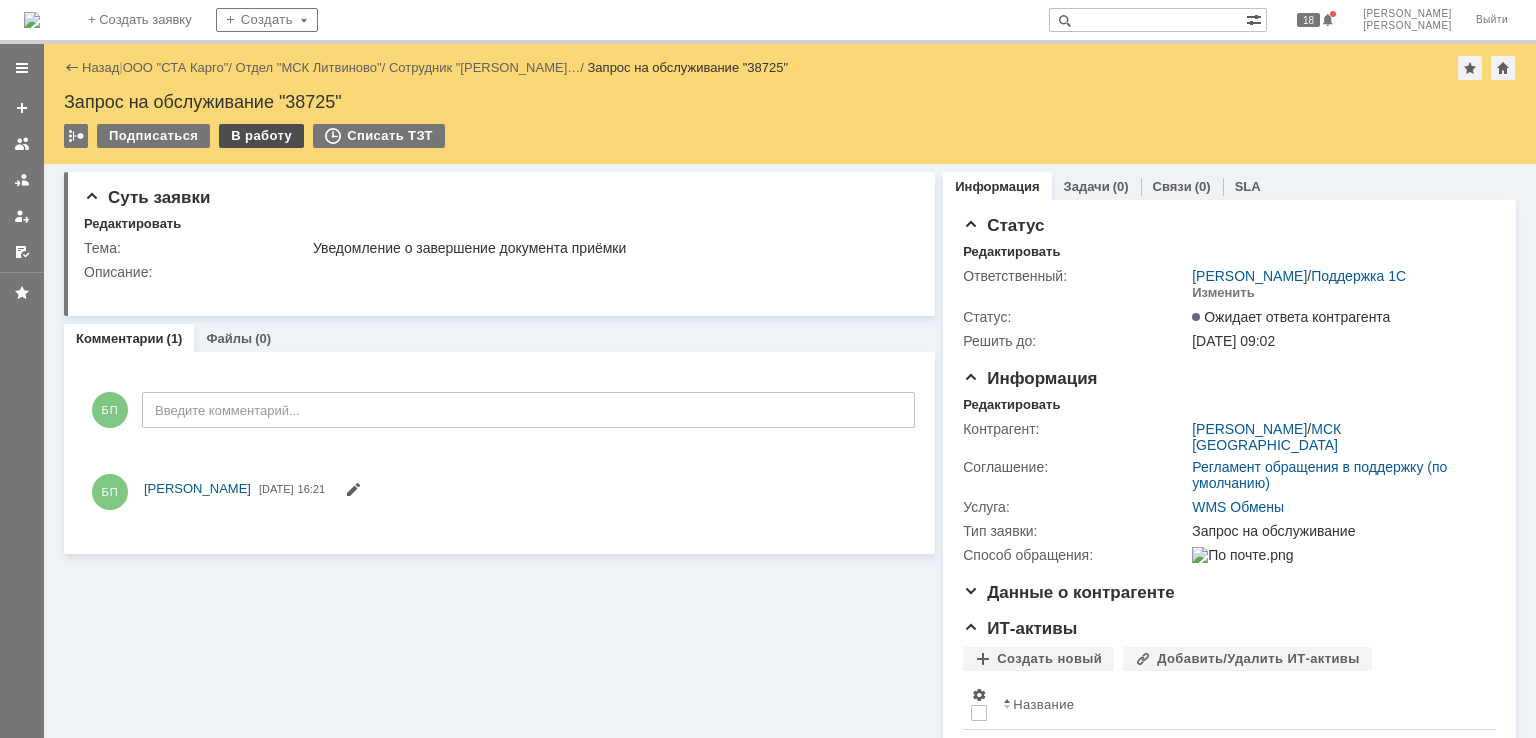 scroll, scrollTop: 0, scrollLeft: 0, axis: both 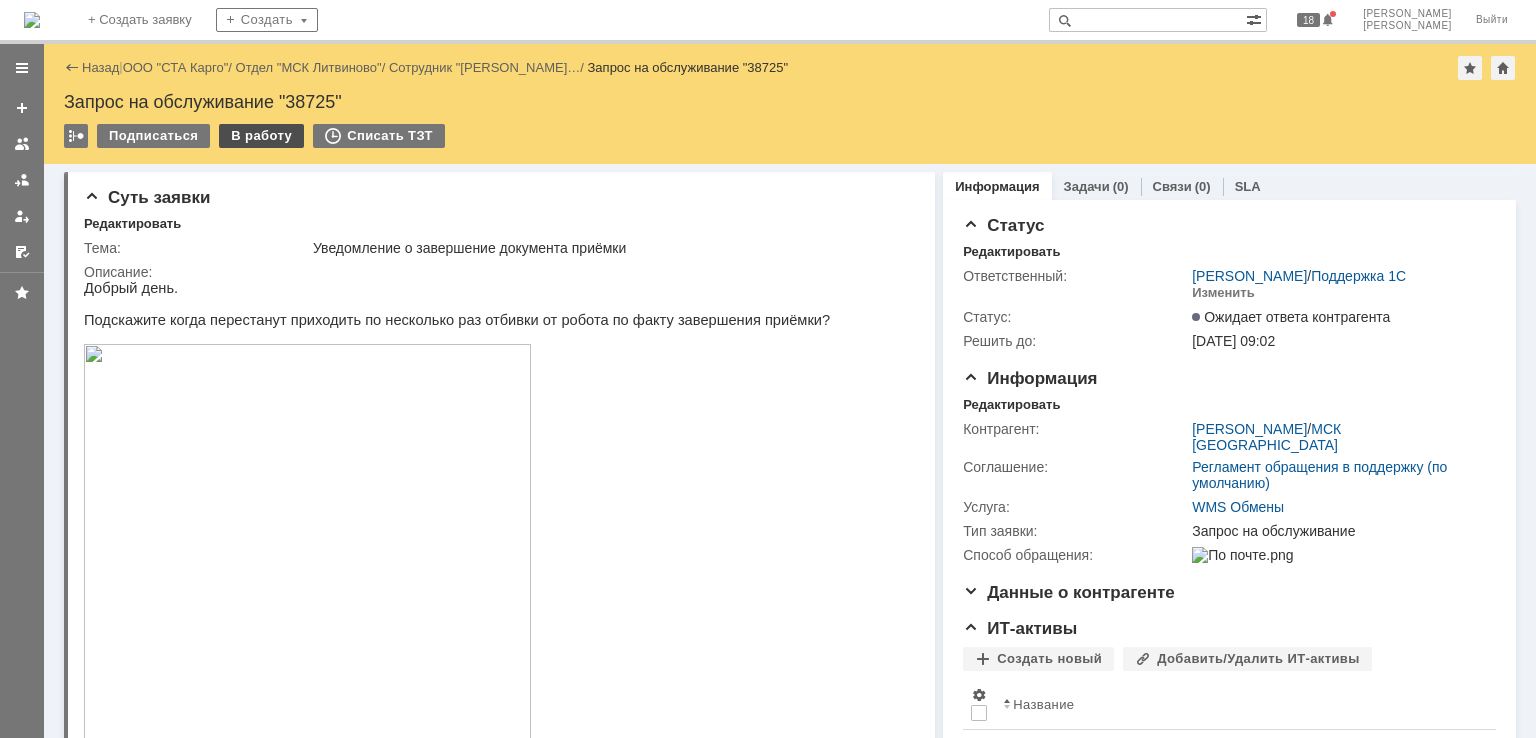 click on "В работу" at bounding box center (261, 136) 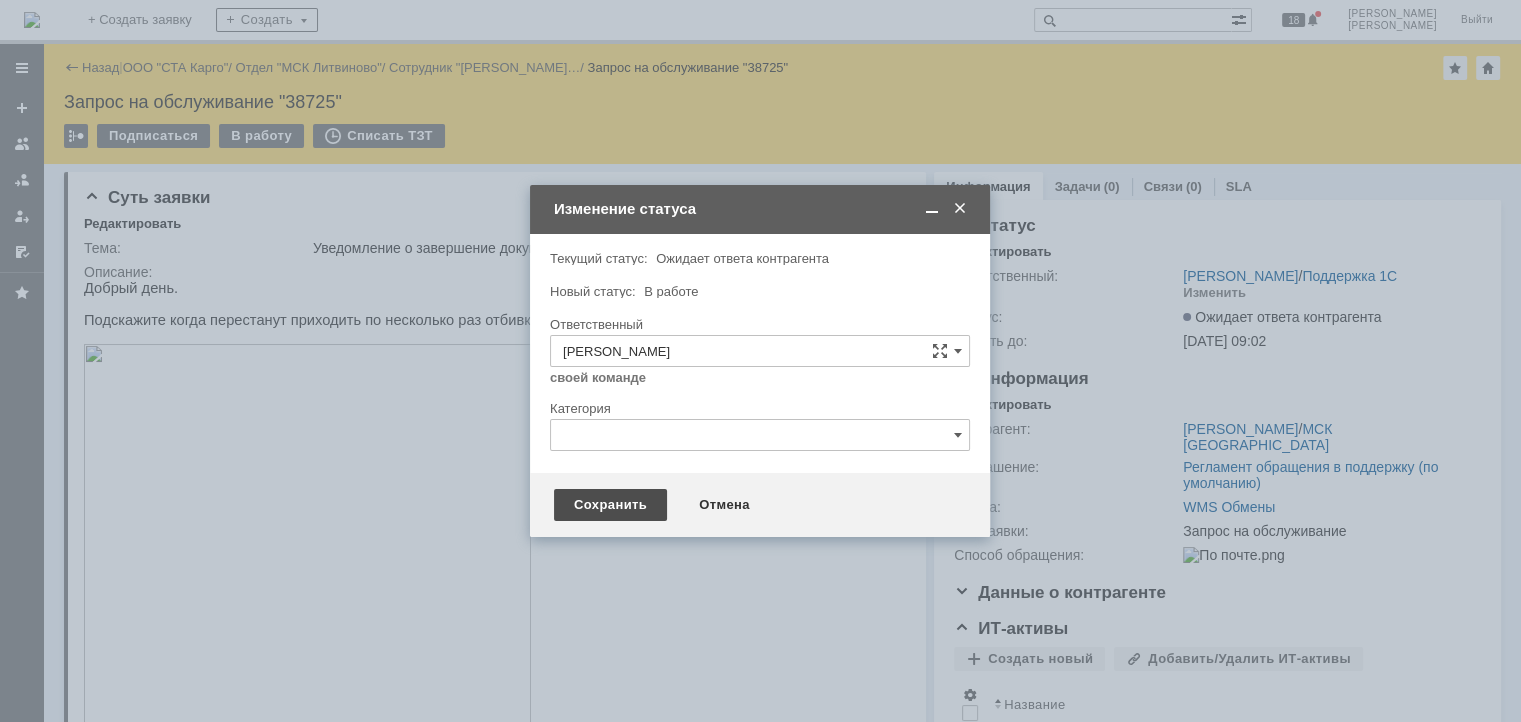click on "Сохранить" at bounding box center [610, 505] 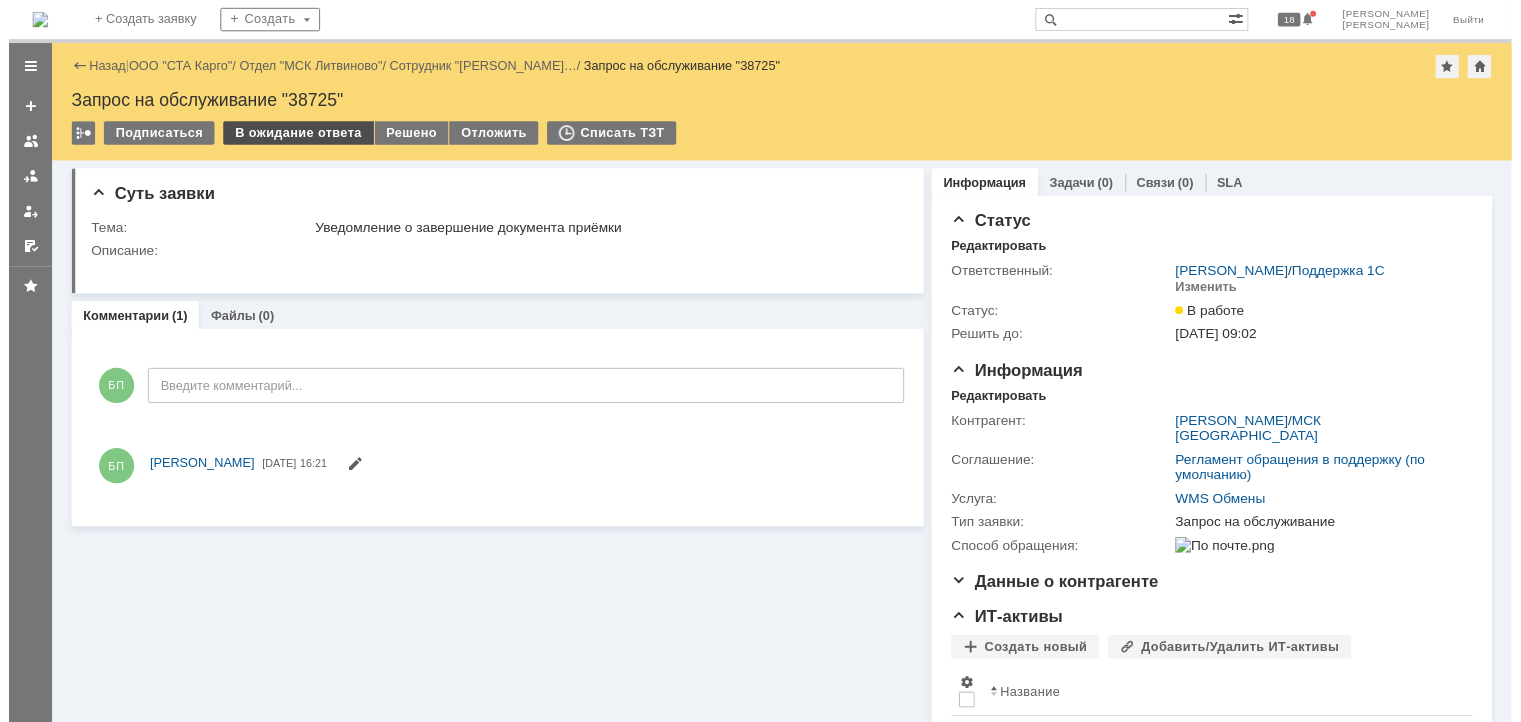 scroll, scrollTop: 0, scrollLeft: 0, axis: both 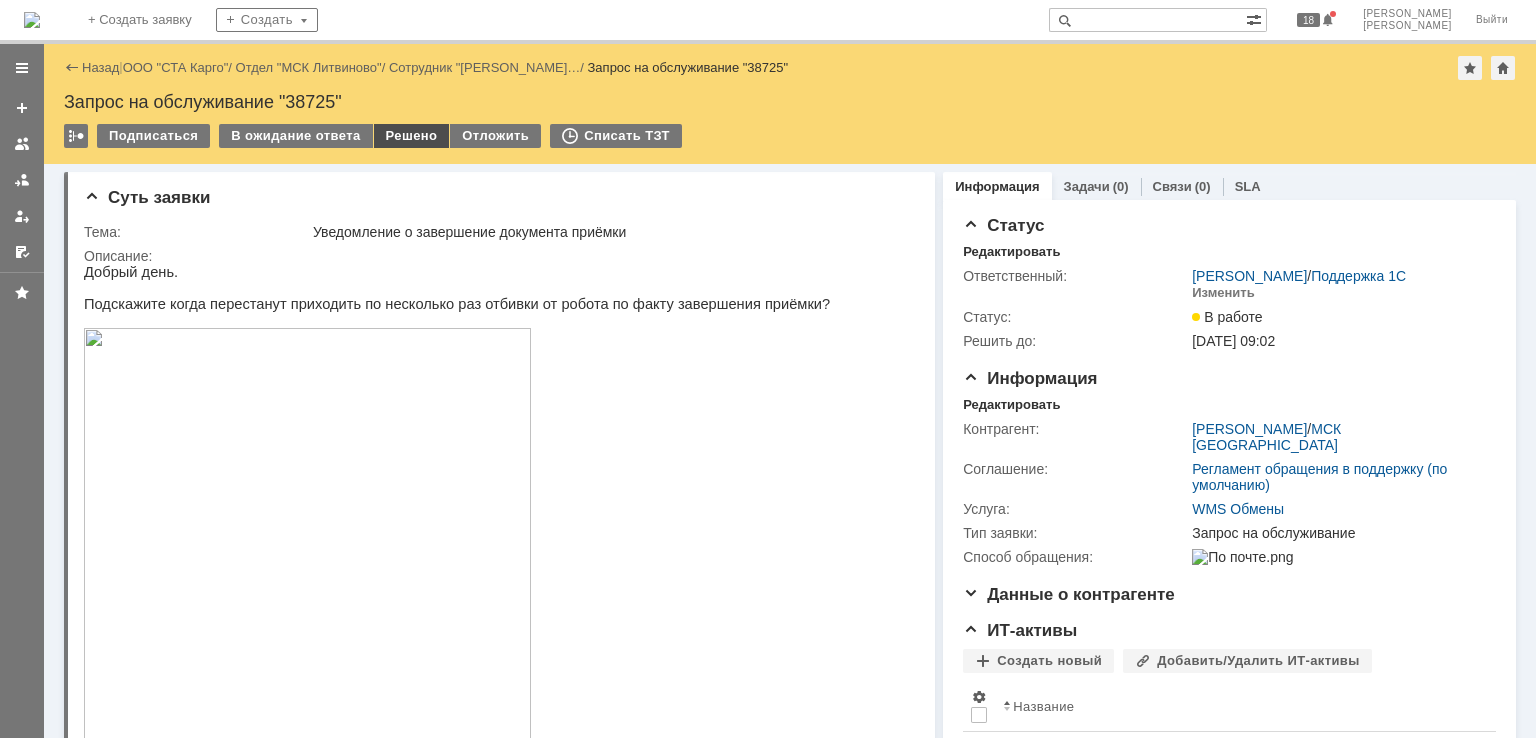click on "Решено" at bounding box center [412, 136] 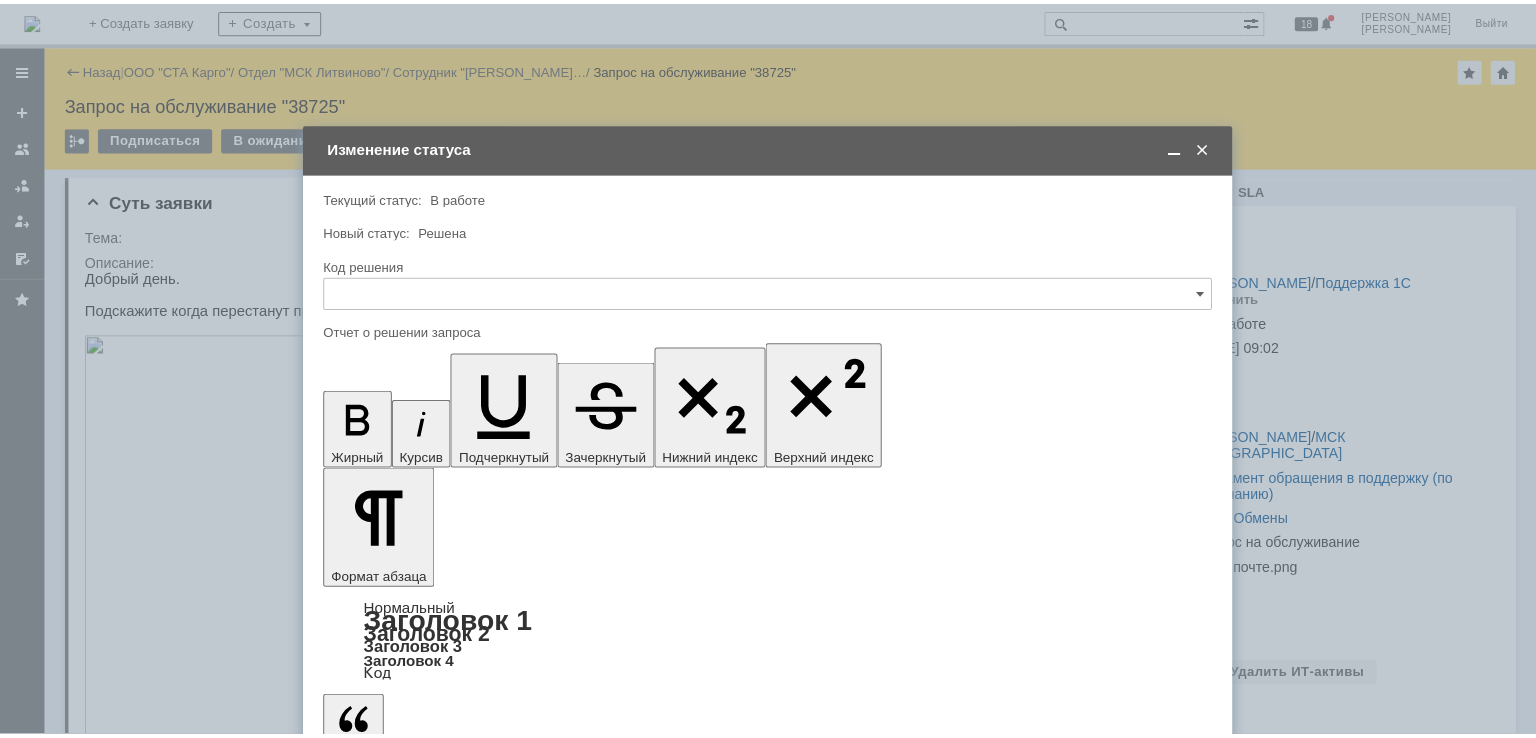 scroll, scrollTop: 0, scrollLeft: 0, axis: both 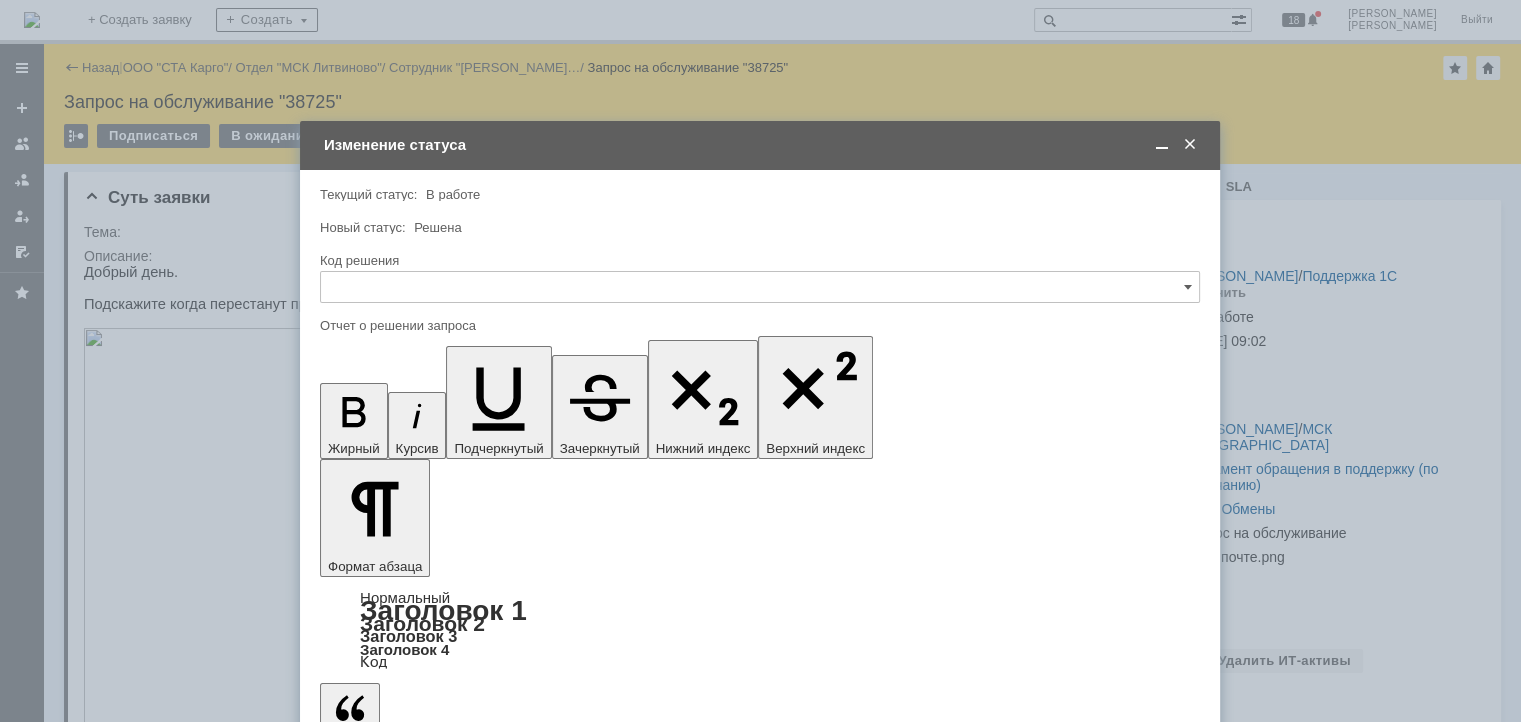 click on "Код решения" at bounding box center (760, 261) 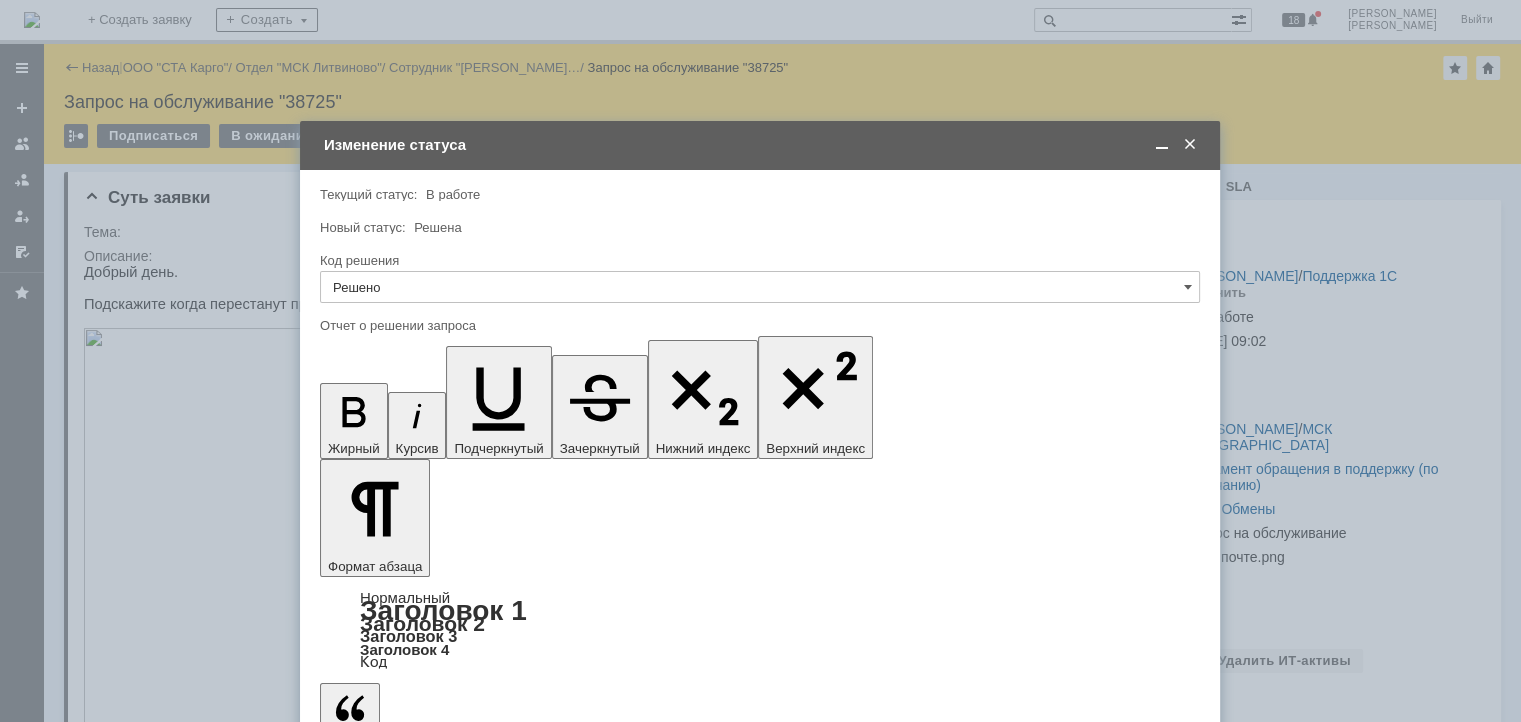 click at bounding box center (483, 5751) 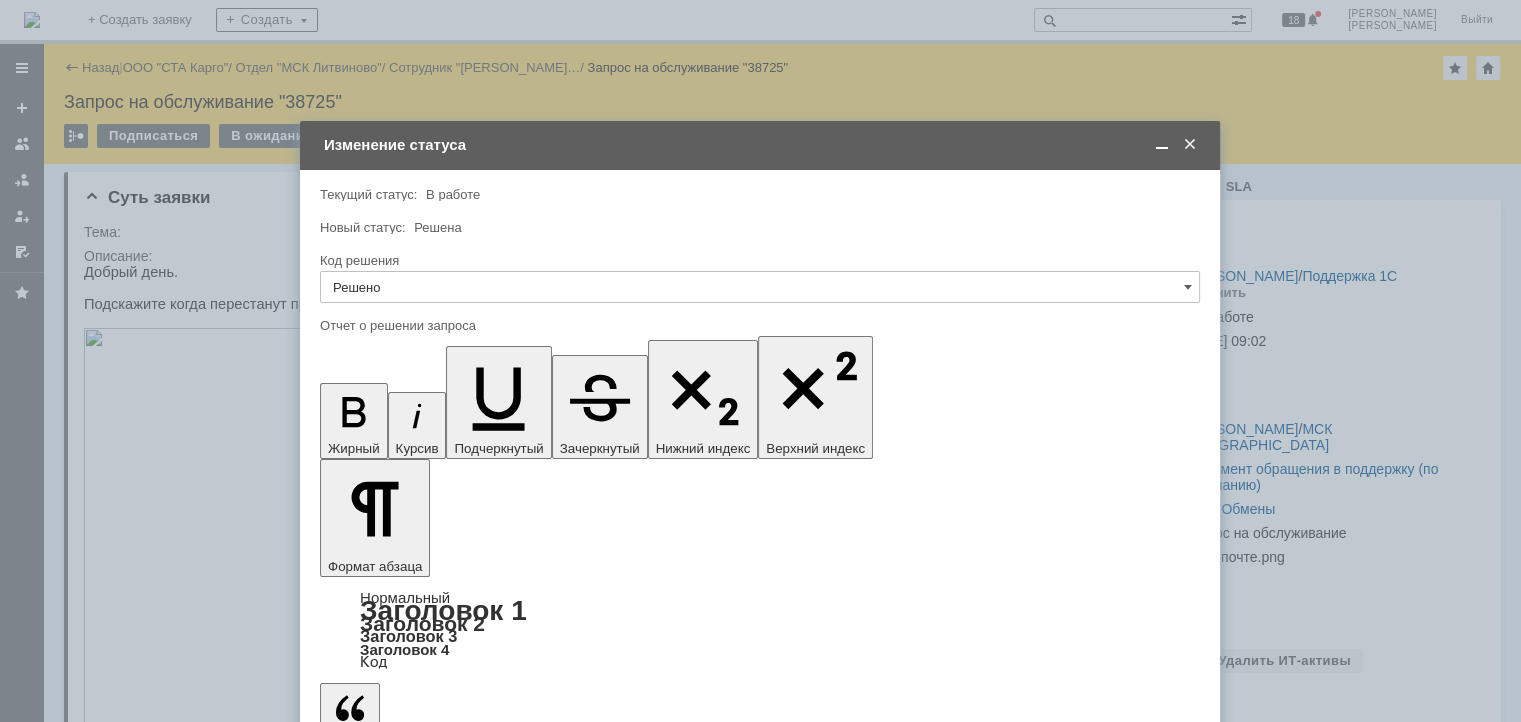 click on "Сохранить" at bounding box center [380, 796] 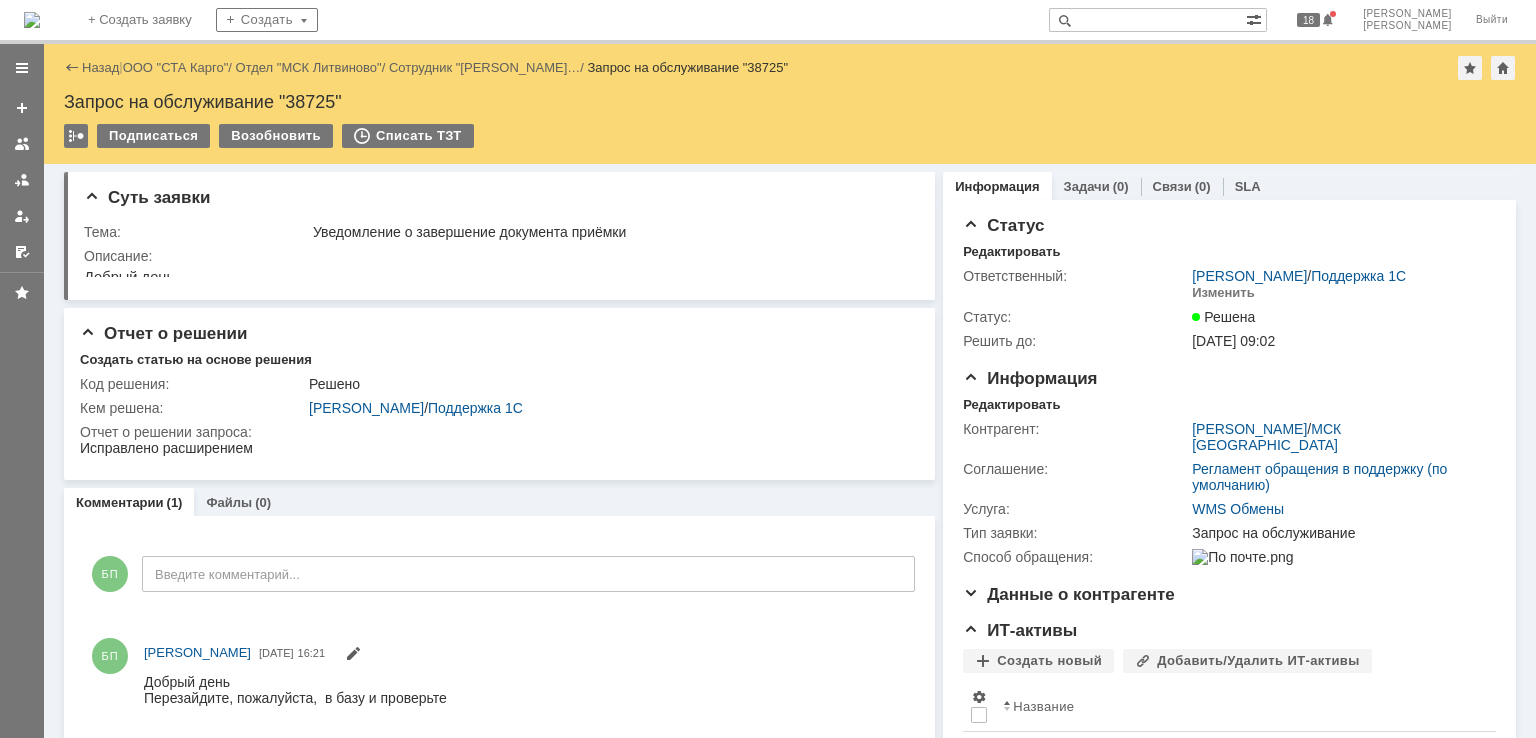 scroll, scrollTop: 0, scrollLeft: 0, axis: both 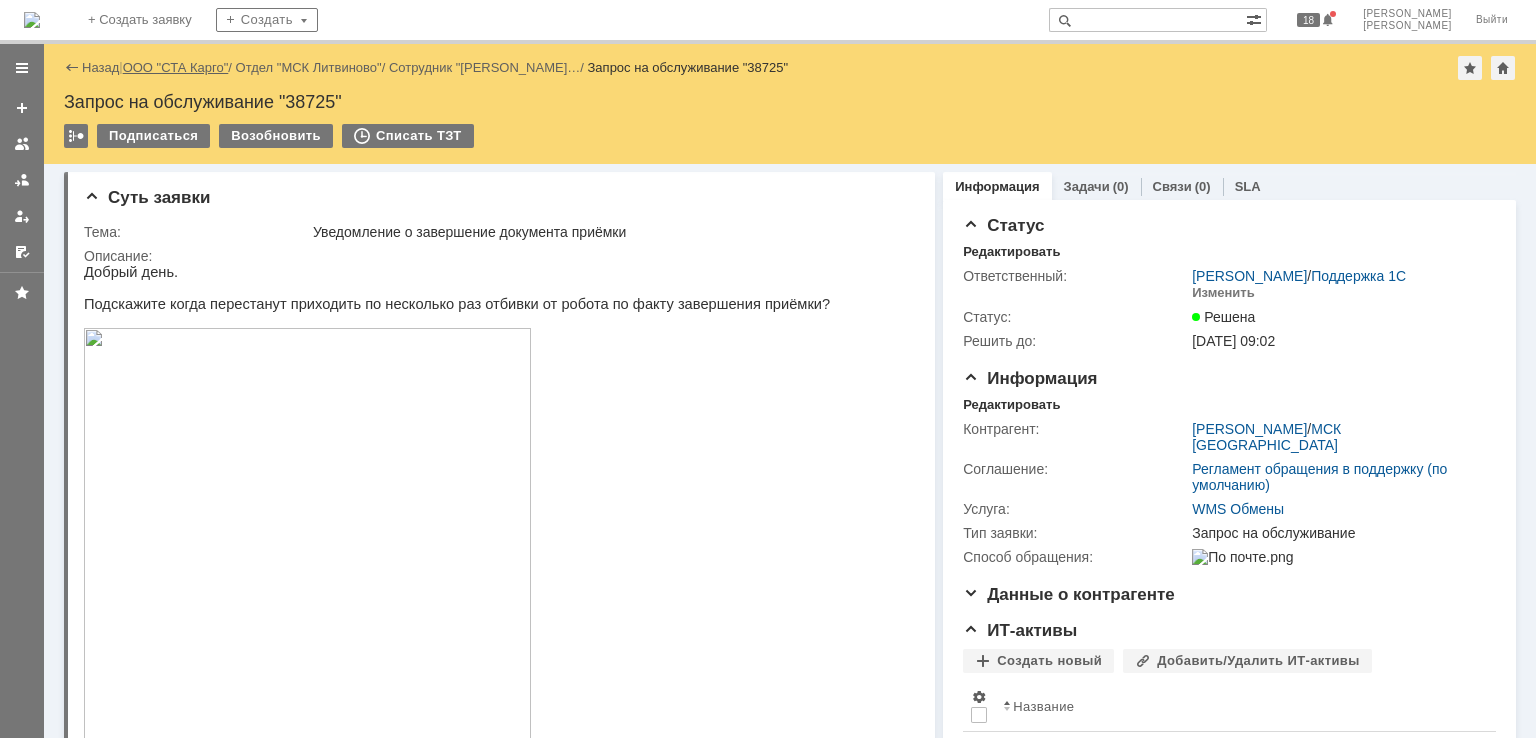 click on "ООО "СТА Карго"" at bounding box center [176, 67] 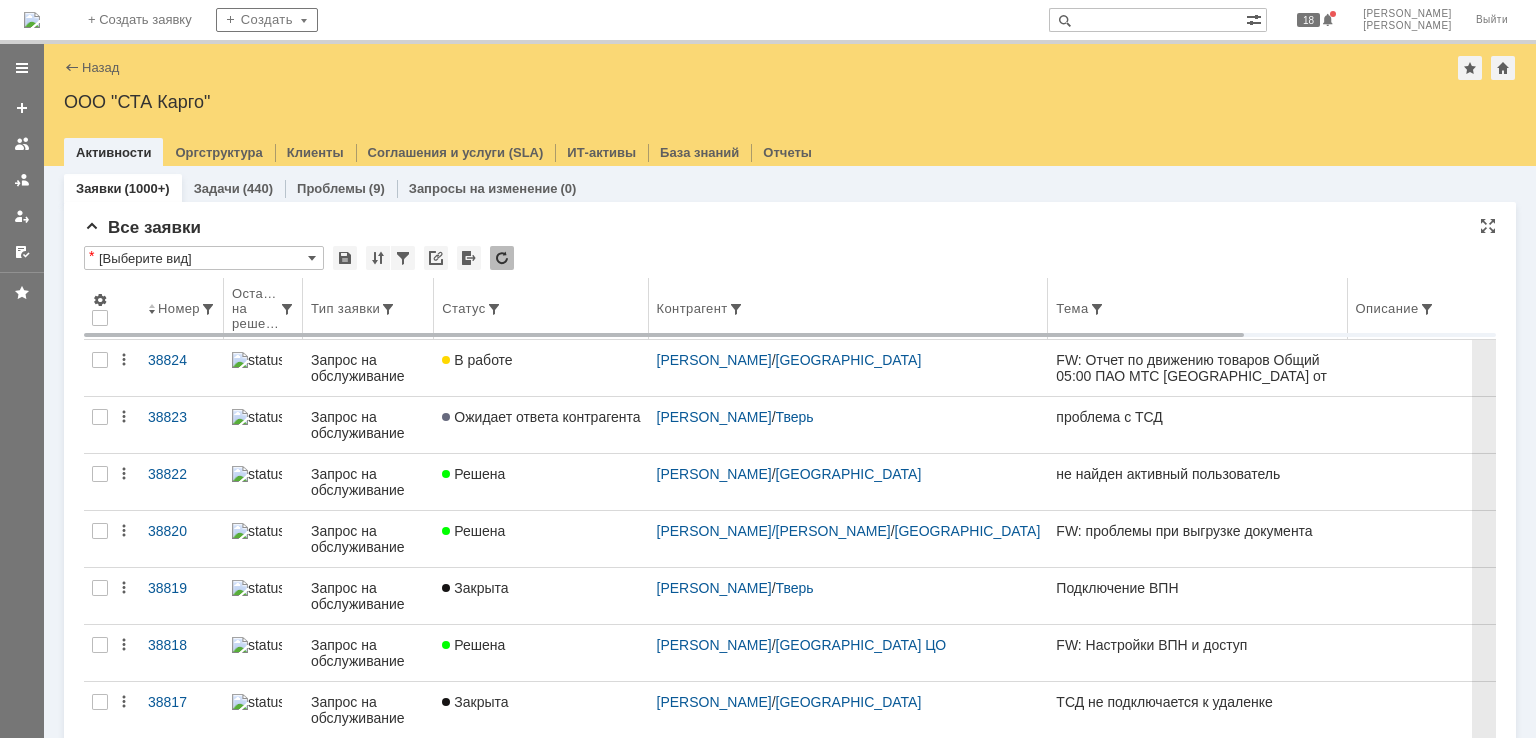 scroll, scrollTop: 0, scrollLeft: 0, axis: both 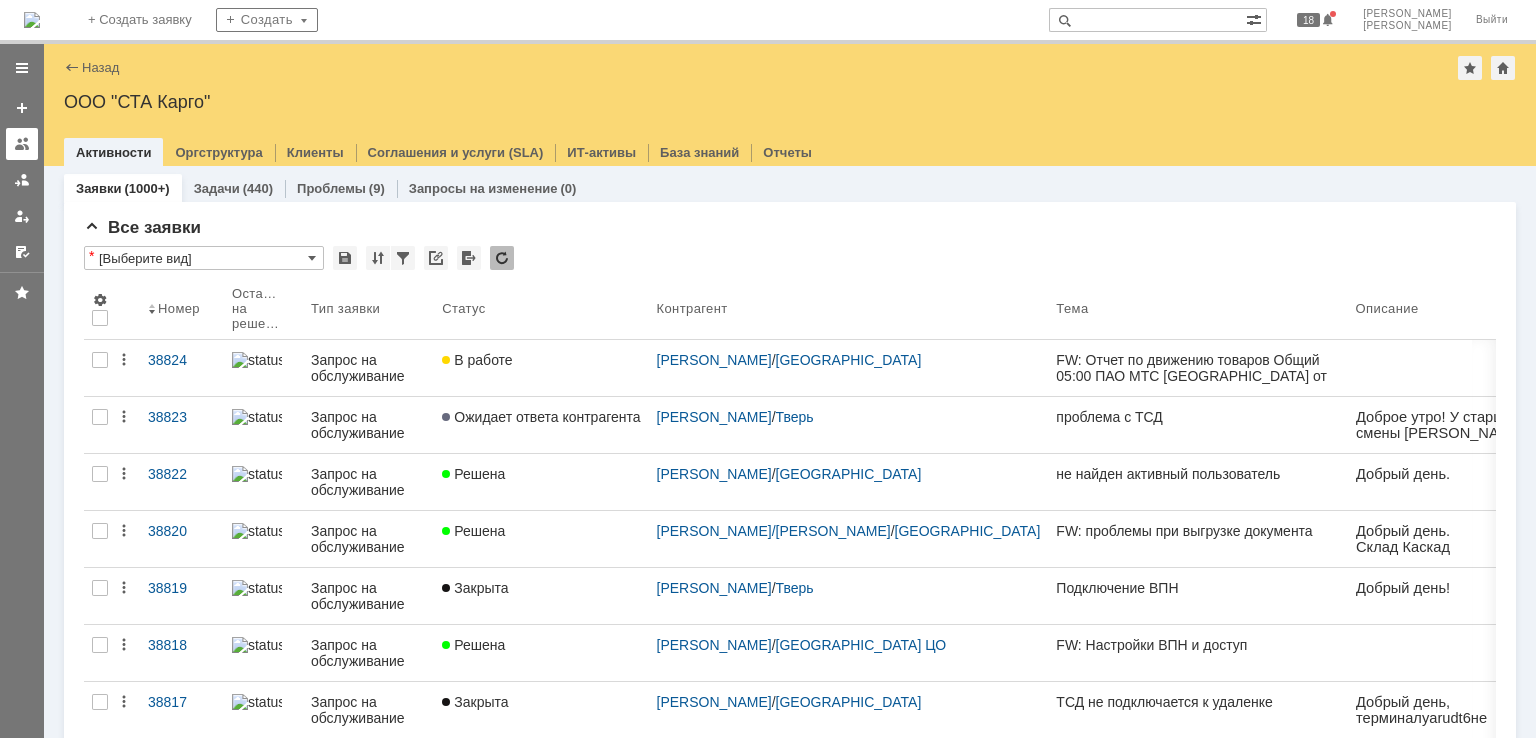 click at bounding box center (22, 144) 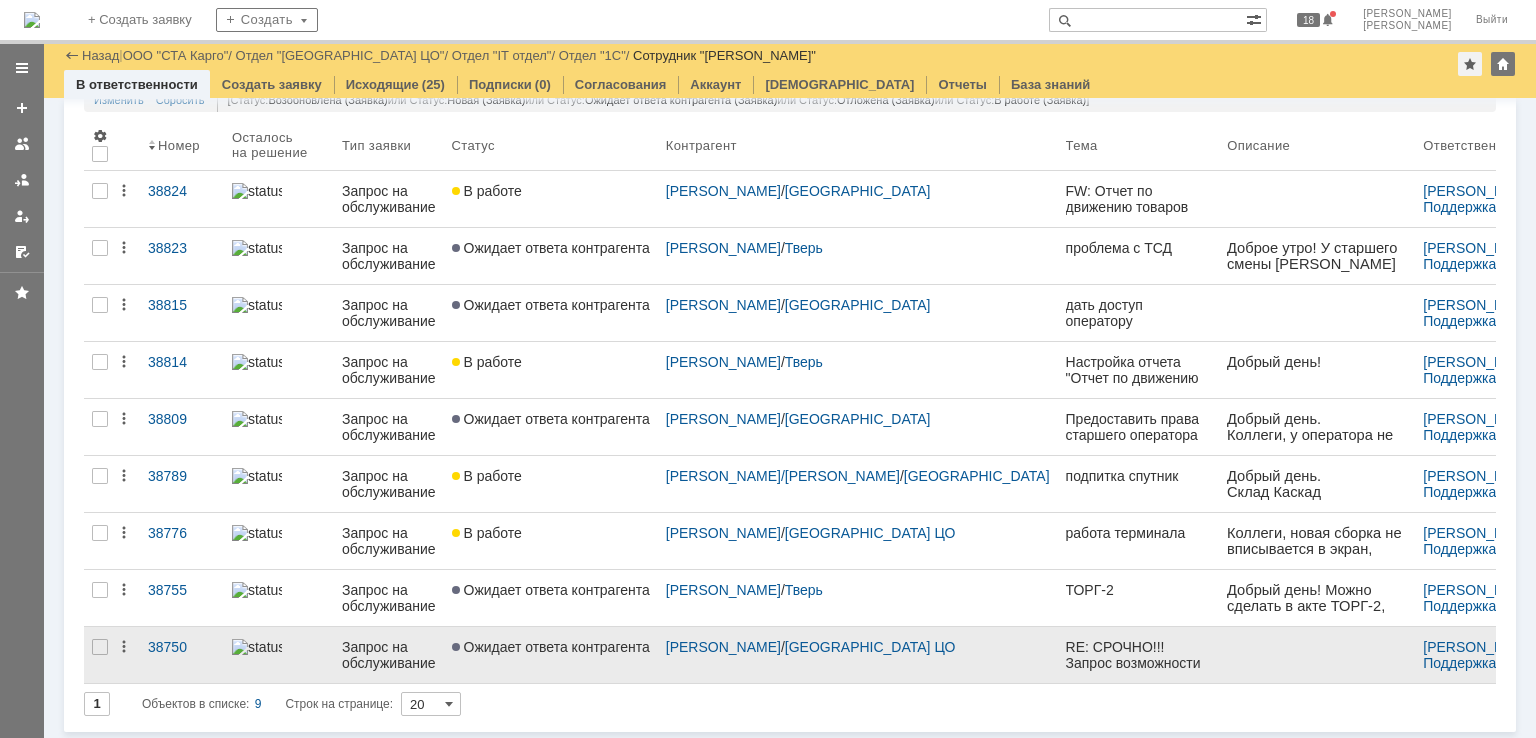 click on "Ожидает ответа контрагента" at bounding box center (551, 655) 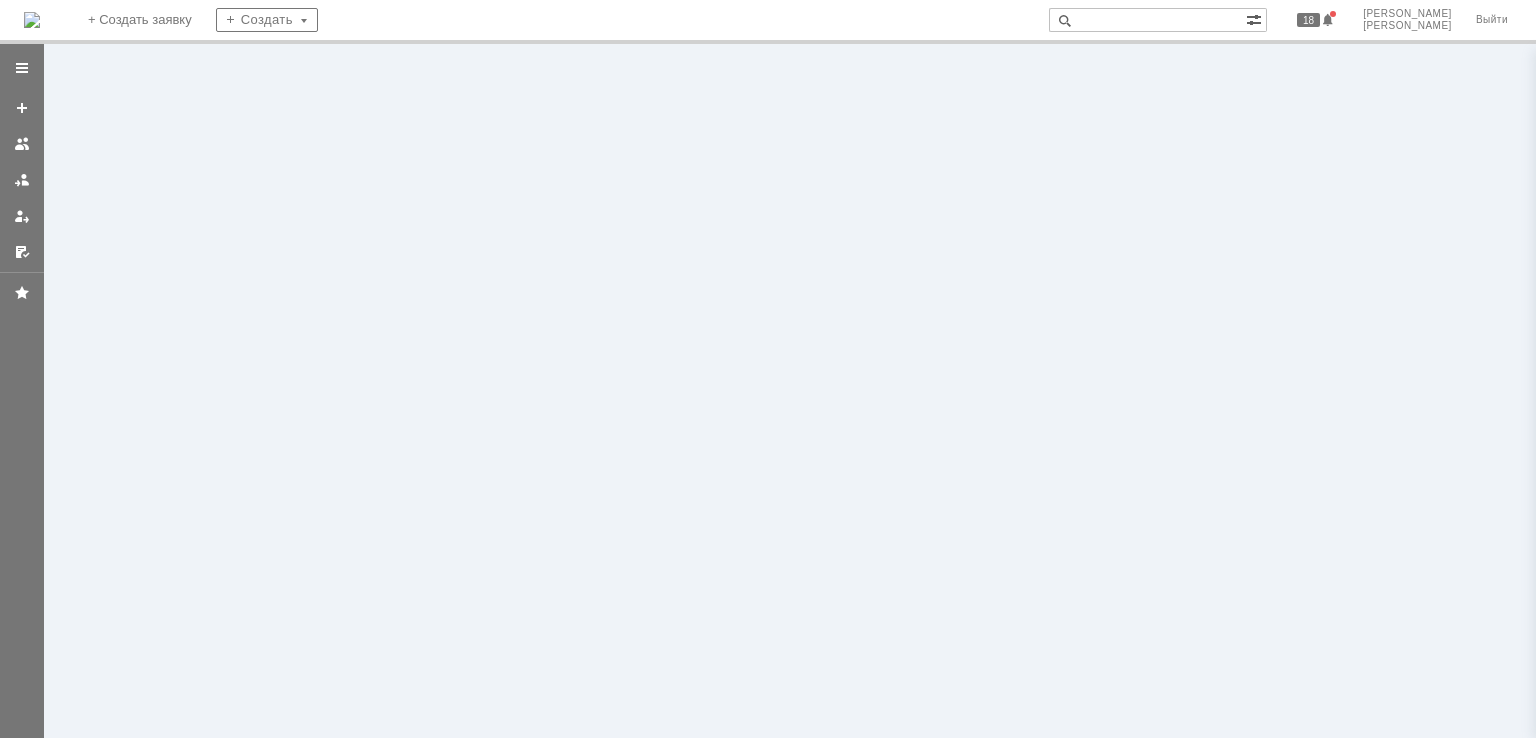 scroll, scrollTop: 0, scrollLeft: 0, axis: both 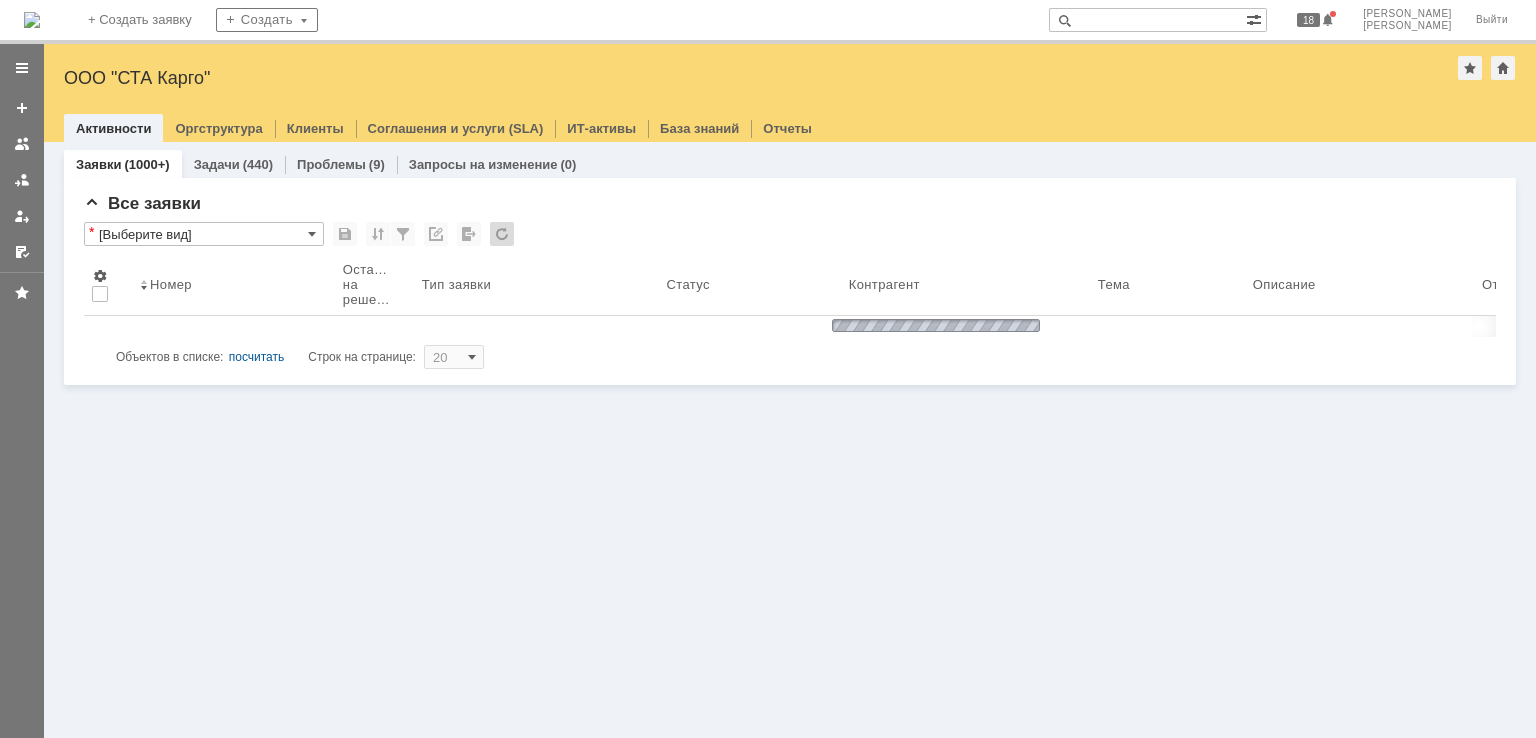 click at bounding box center [1147, 20] 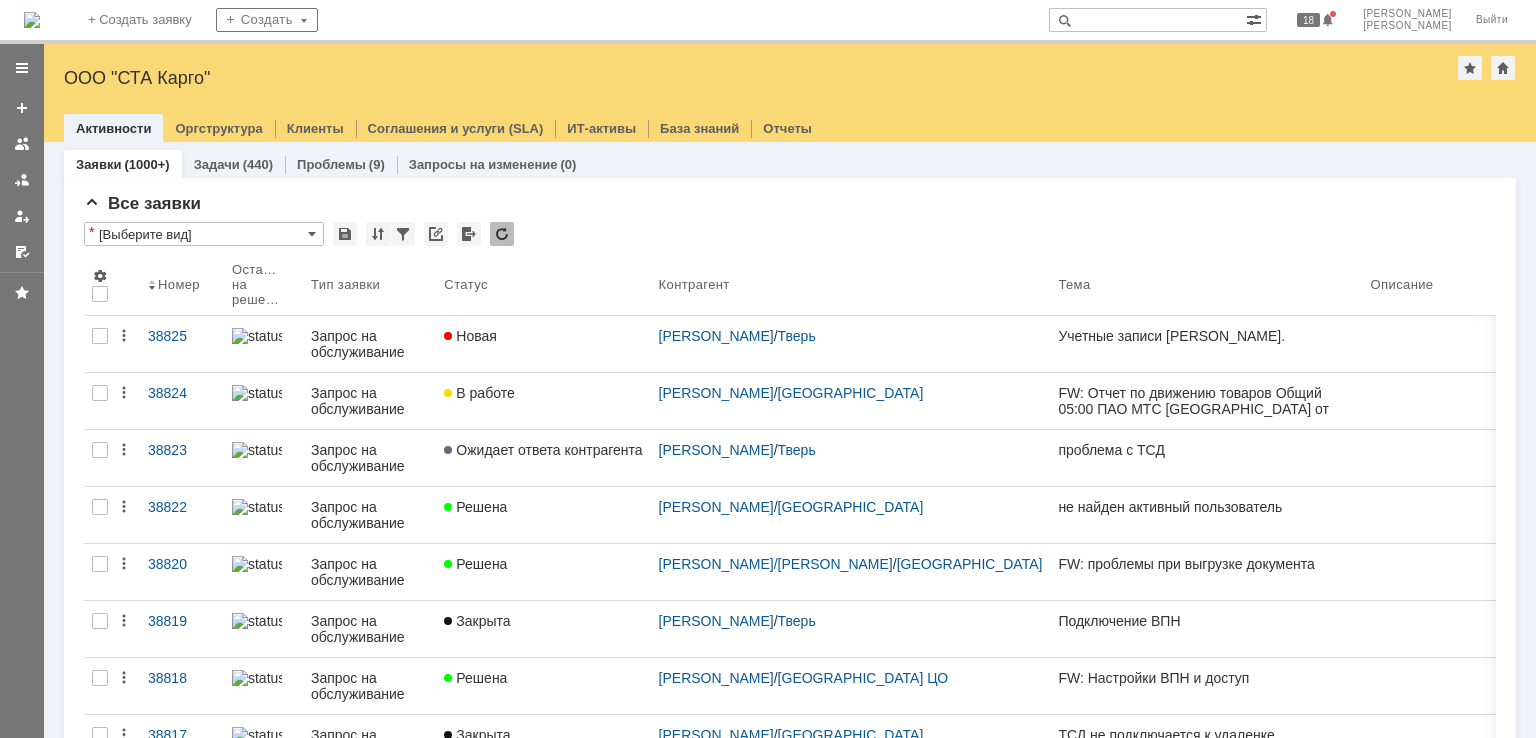 scroll, scrollTop: 0, scrollLeft: 0, axis: both 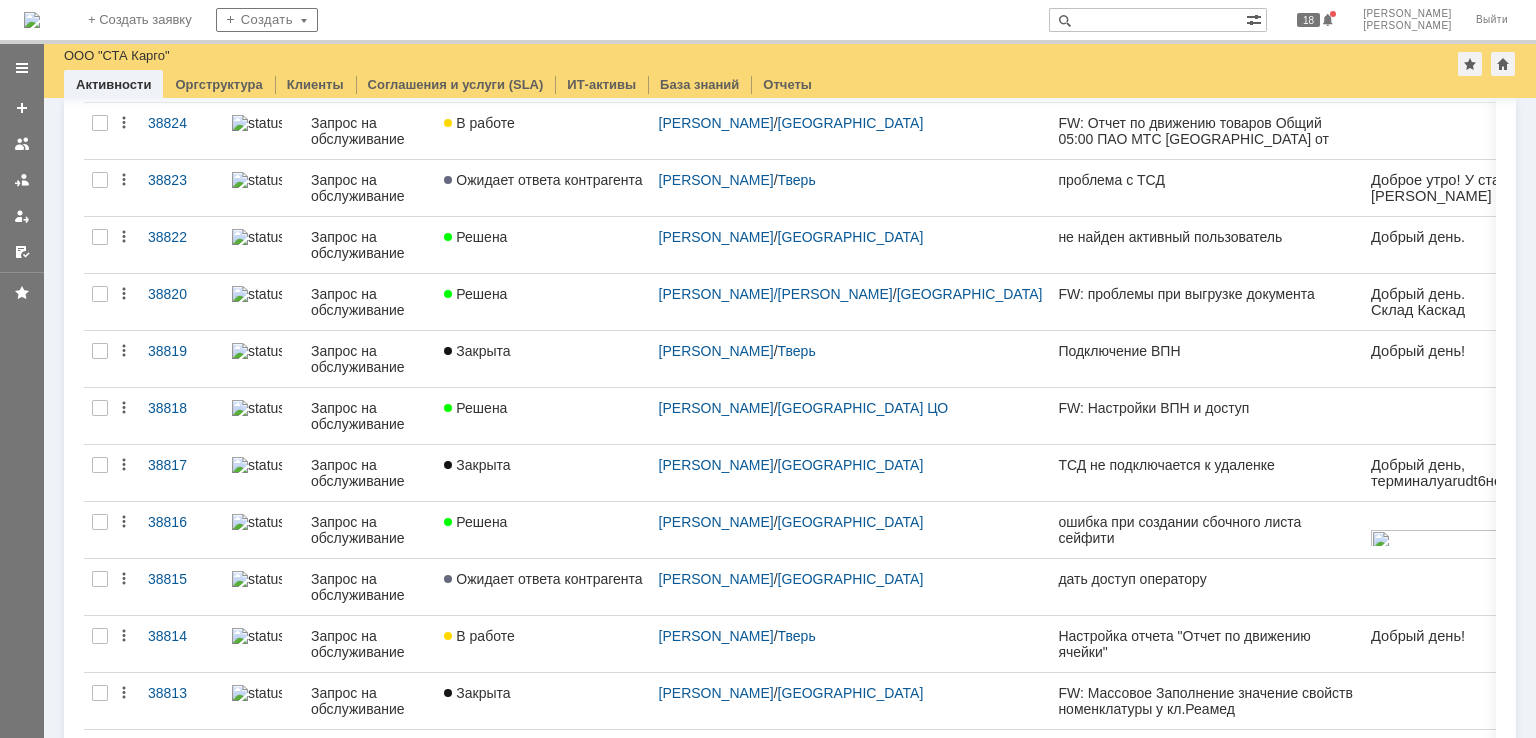 click at bounding box center [1147, 20] 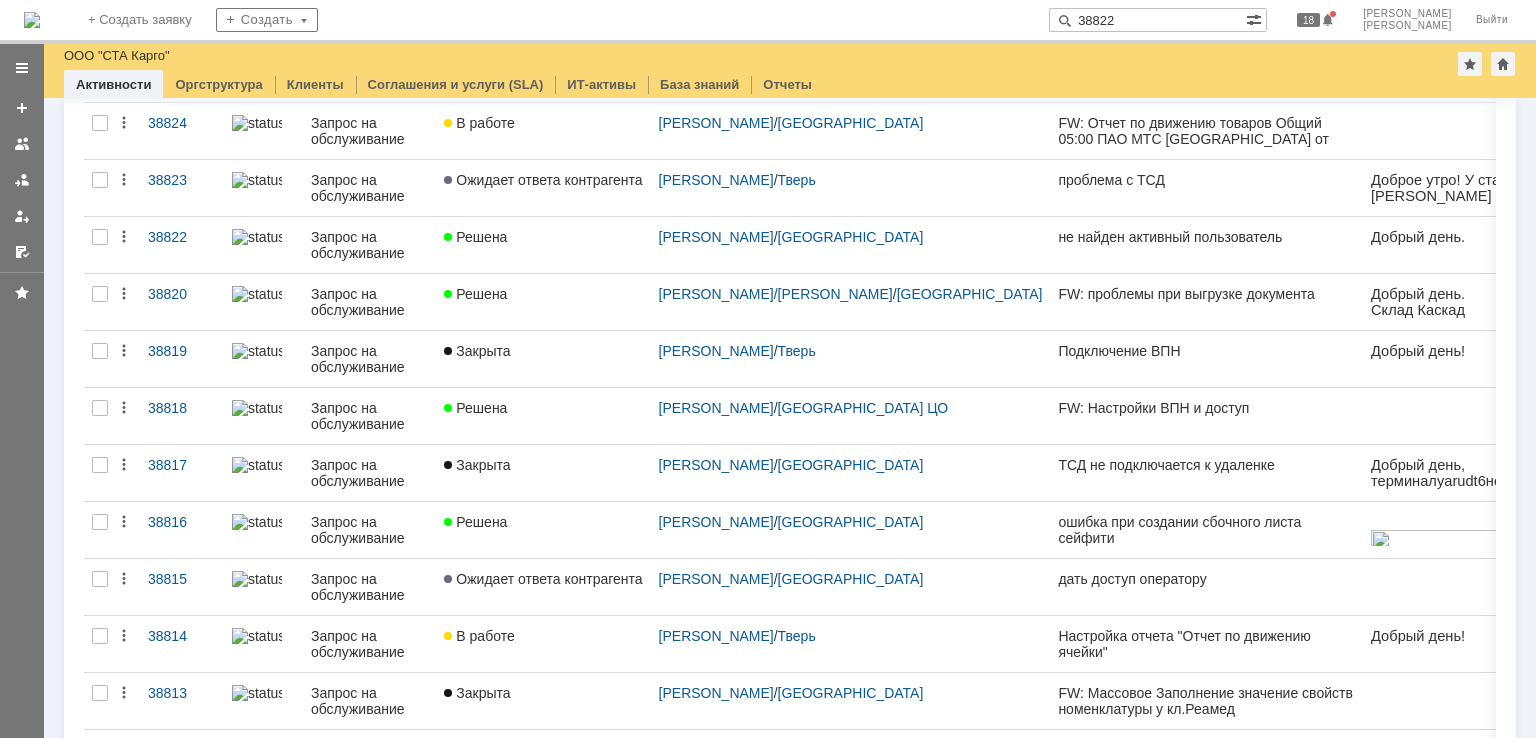 type on "38822" 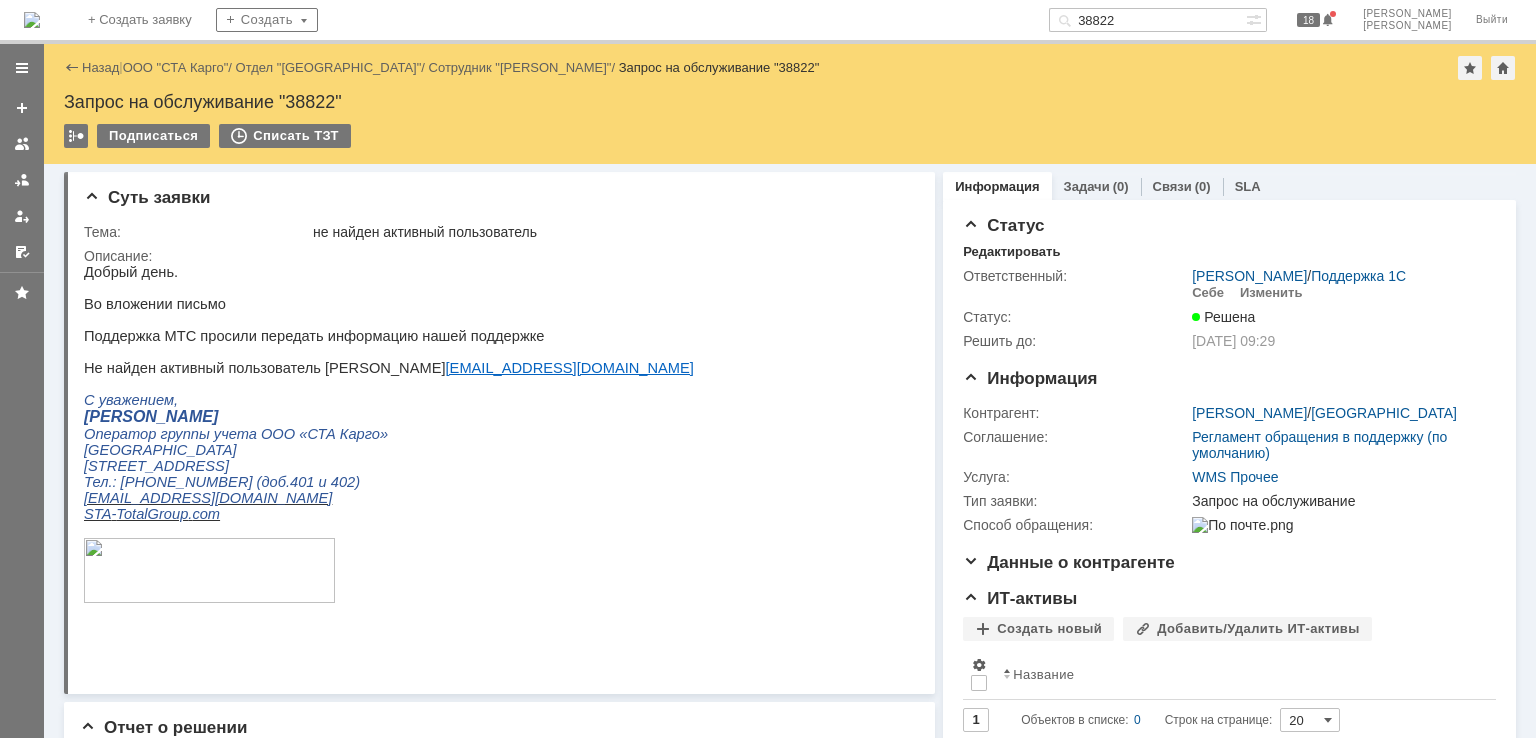 scroll, scrollTop: 0, scrollLeft: 0, axis: both 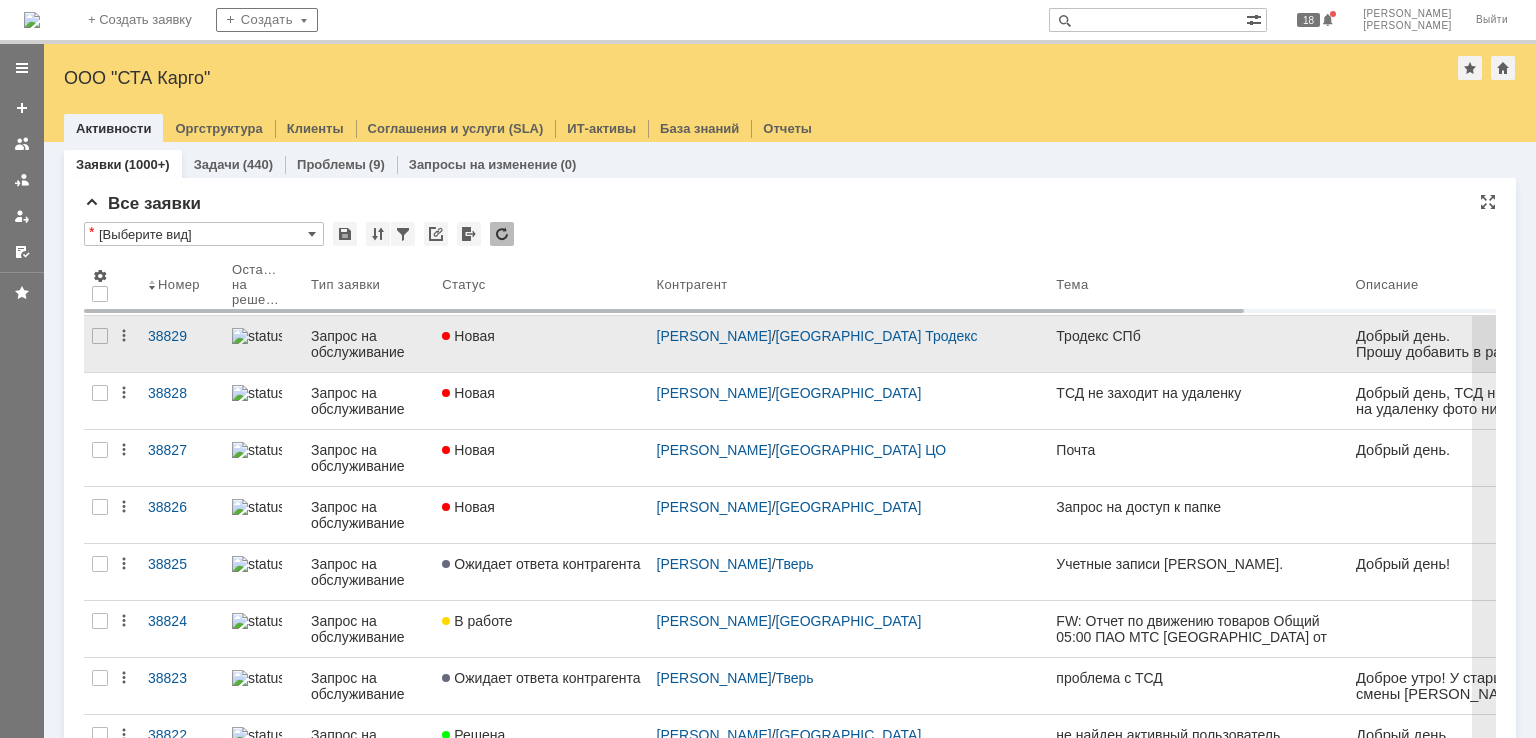 click on "Новая" at bounding box center [541, 336] 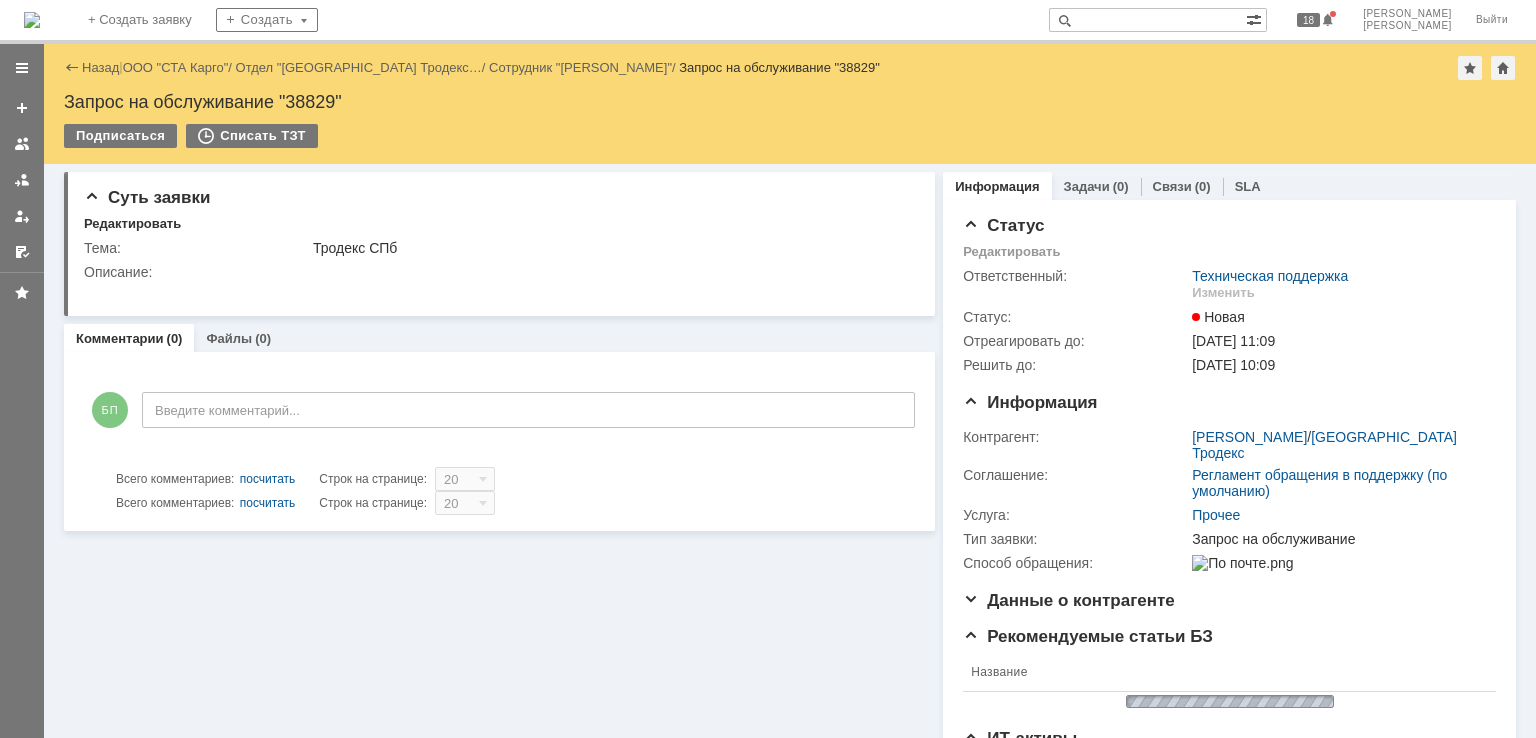 scroll, scrollTop: 0, scrollLeft: 0, axis: both 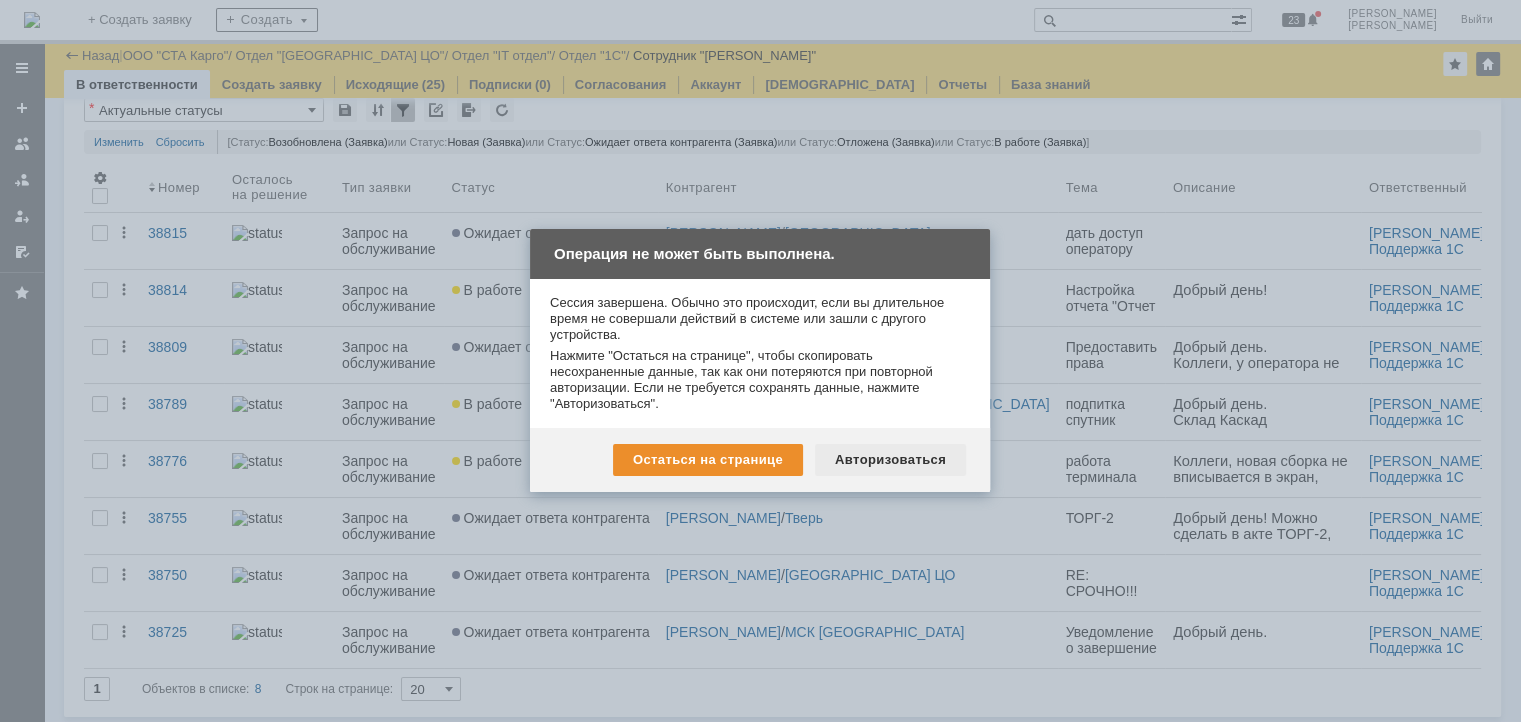 click on "Авторизоваться" at bounding box center [890, 460] 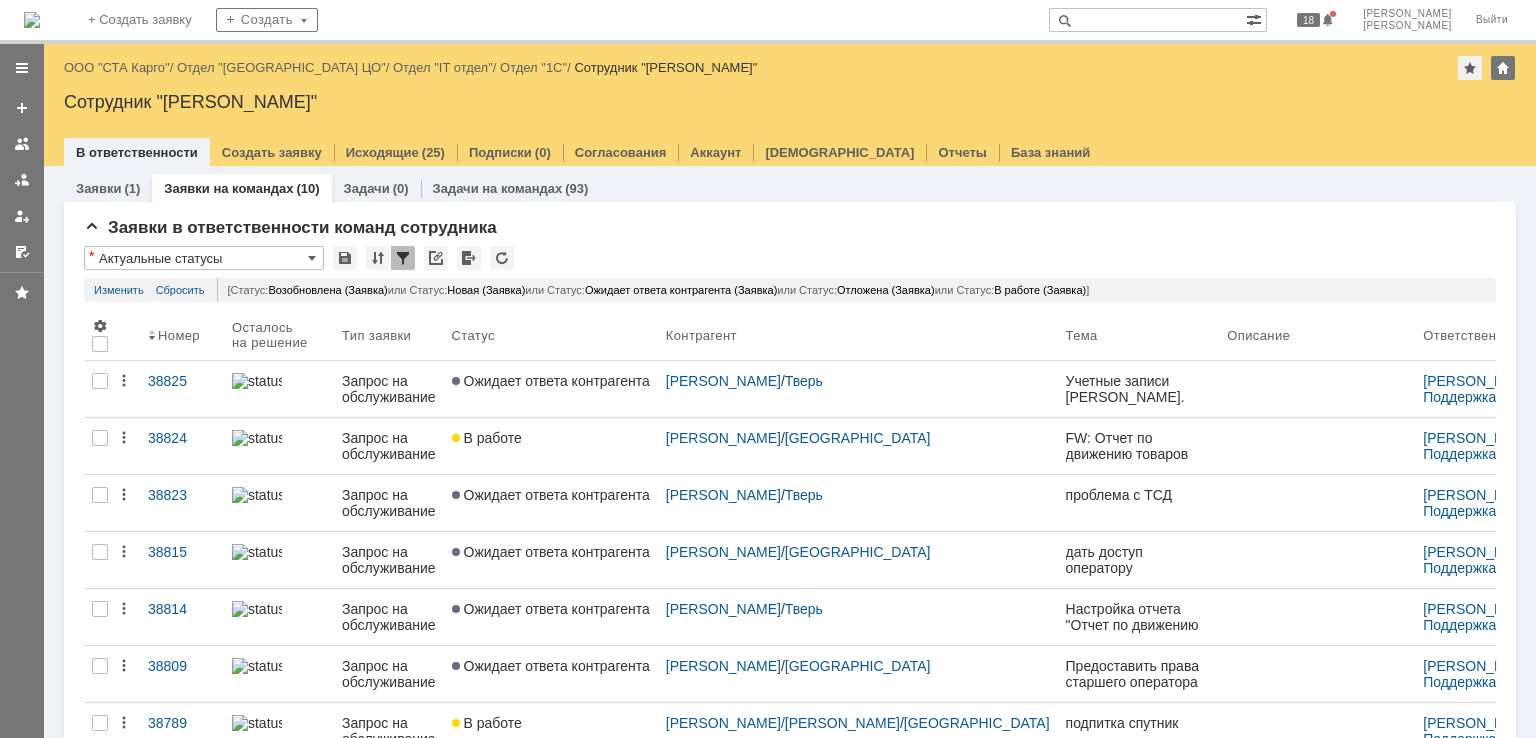 scroll, scrollTop: 0, scrollLeft: 0, axis: both 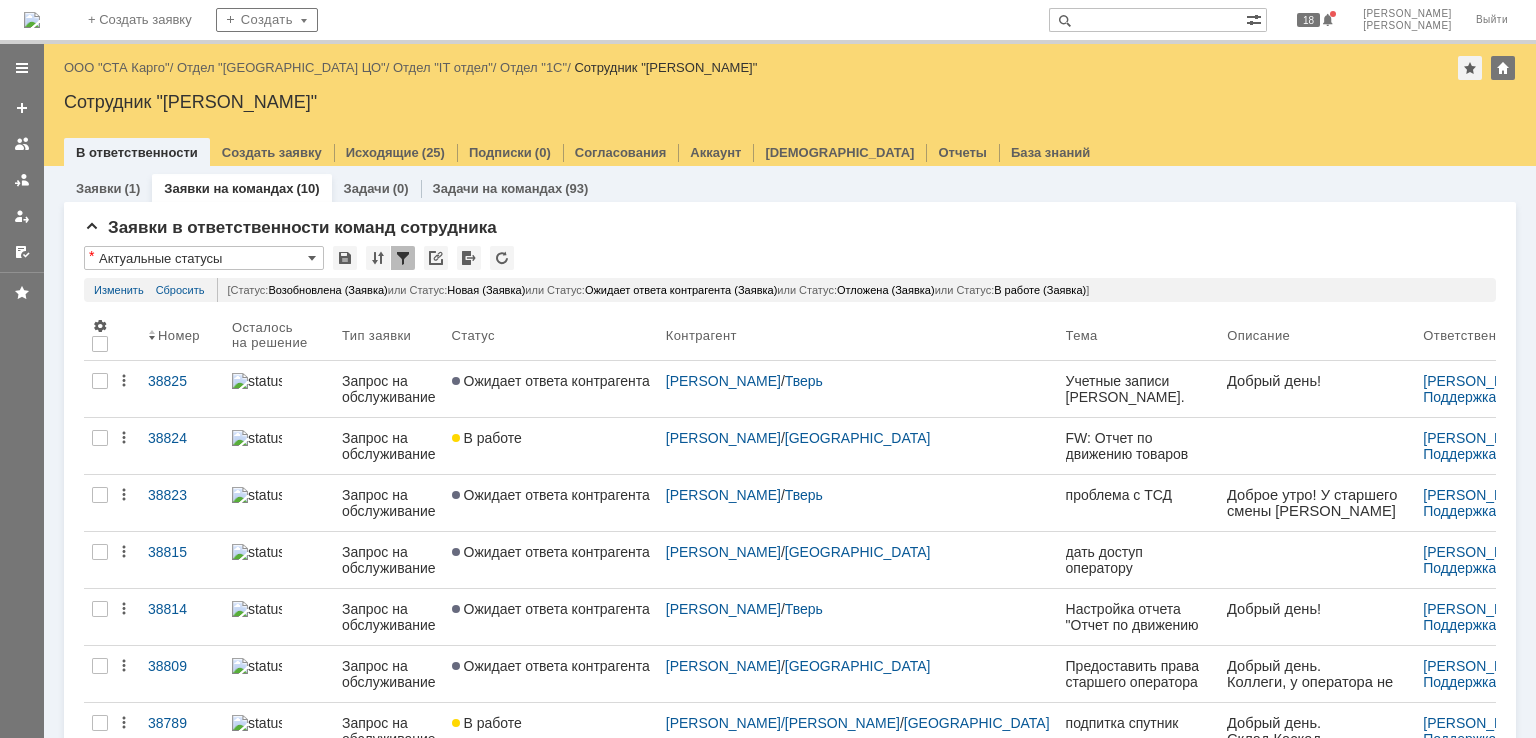 click at bounding box center [1147, 20] 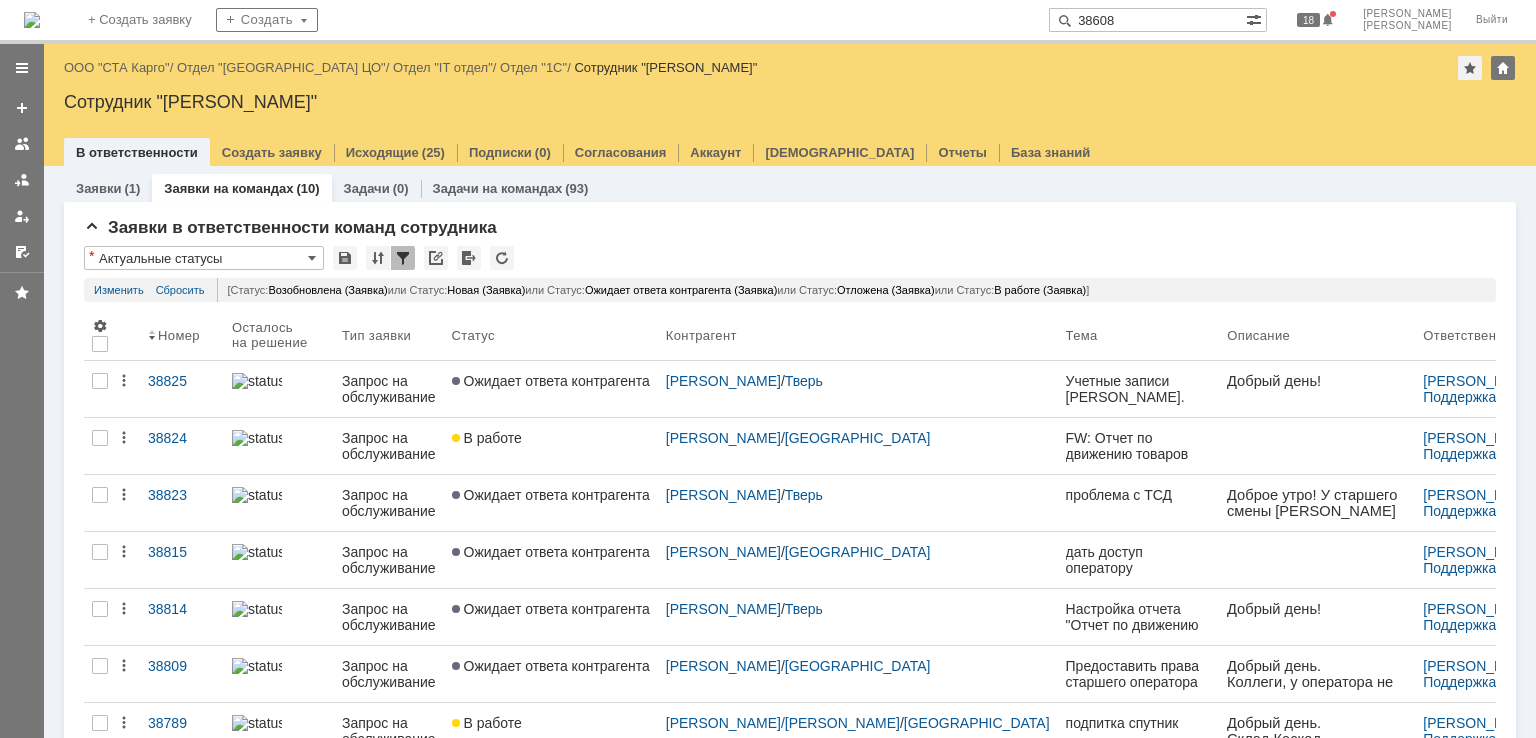 type on "38608" 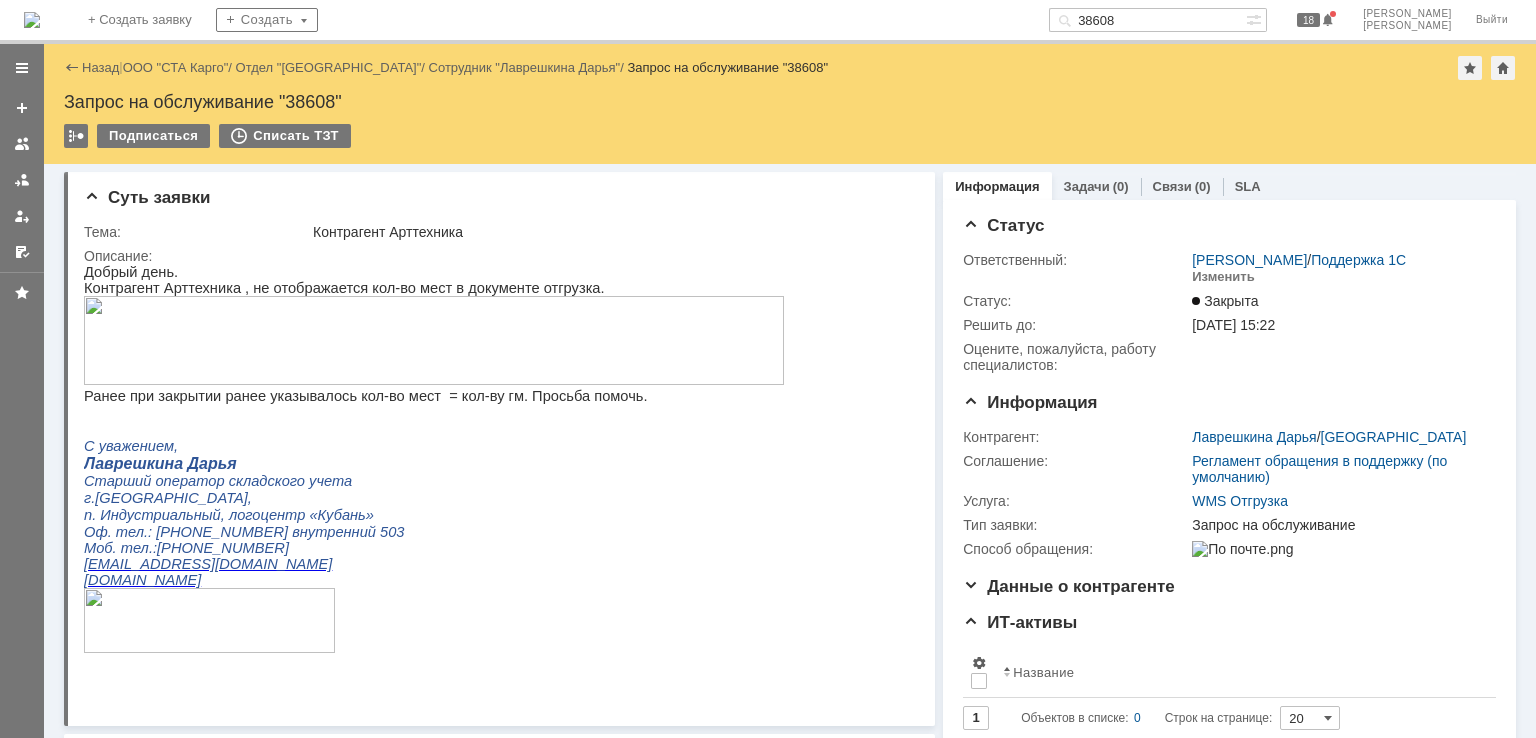 scroll, scrollTop: 0, scrollLeft: 0, axis: both 